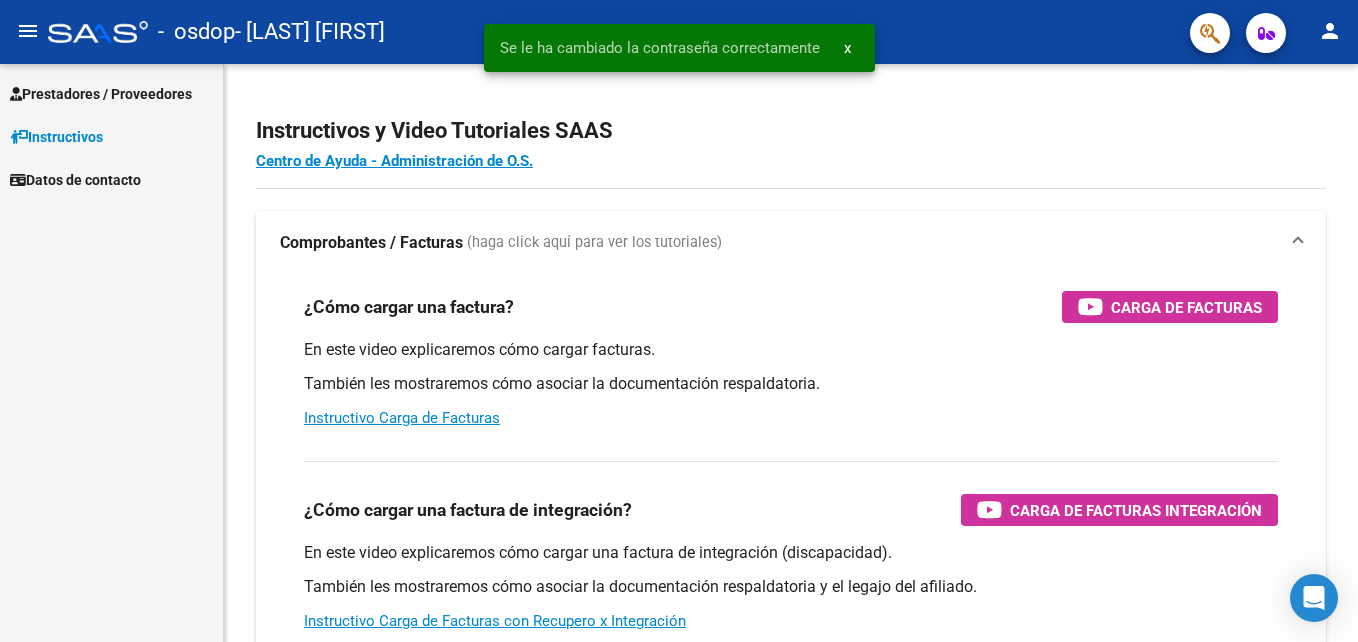 scroll, scrollTop: 0, scrollLeft: 0, axis: both 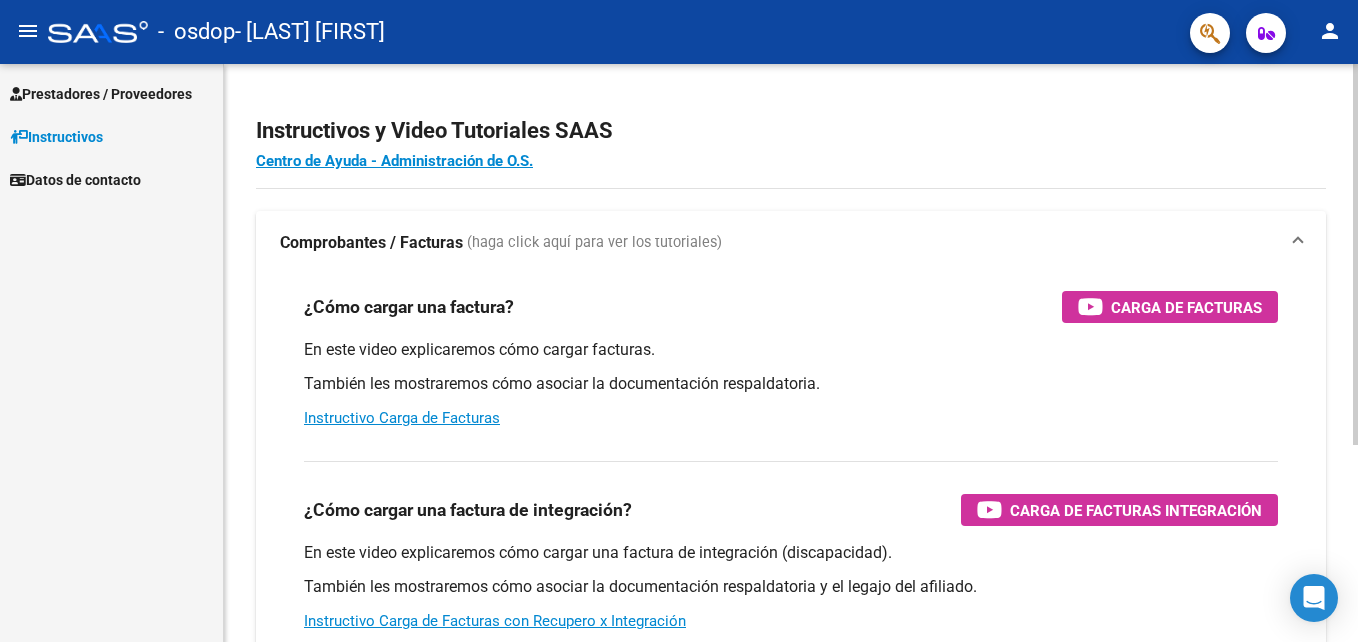 click on "Instructivos y Video Tutoriales SAAS Centro de Ayuda - Administración de O.S. Comprobantes / Facturas     (haga click aquí para ver los tutoriales) ¿Cómo cargar una factura?    Carga de Facturas En este video explicaremos cómo cargar facturas. También les mostraremos cómo asociar la documentación respaldatoria. Instructivo Carga de Facturas ¿Cómo cargar una factura de integración?    Carga de Facturas Integración En este video explicaremos cómo cargar una factura de integración (discapacidad). También les mostraremos cómo asociar la documentación respaldatoria y el legajo del afiliado. Instructivo Carga de Facturas con Recupero x Integración ¿Cómo editar una factura de integración?    Edición de Facturas de integración En este video explicaremos cómo editar una factura que ya habíamos cargado. Les mostraremos cómo asociar la documentación respaldatoria y la trazabilidad." 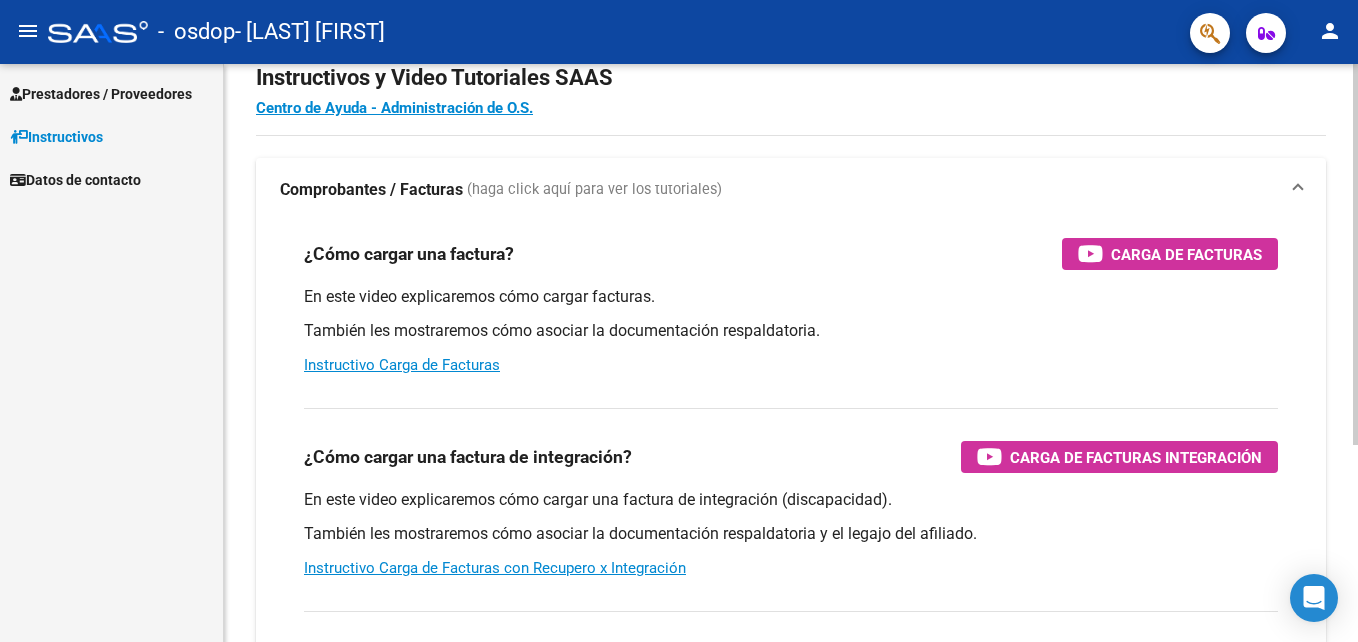 scroll, scrollTop: 0, scrollLeft: 0, axis: both 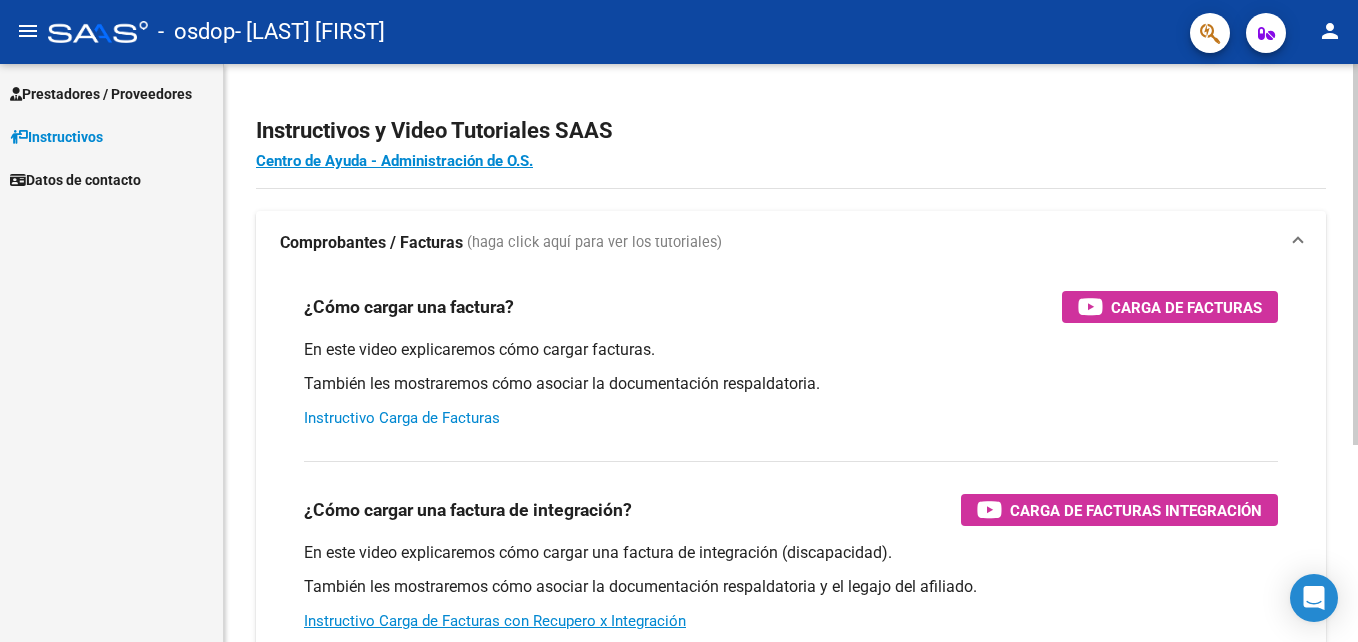 click on "Instructivo Carga de Facturas" at bounding box center [402, 418] 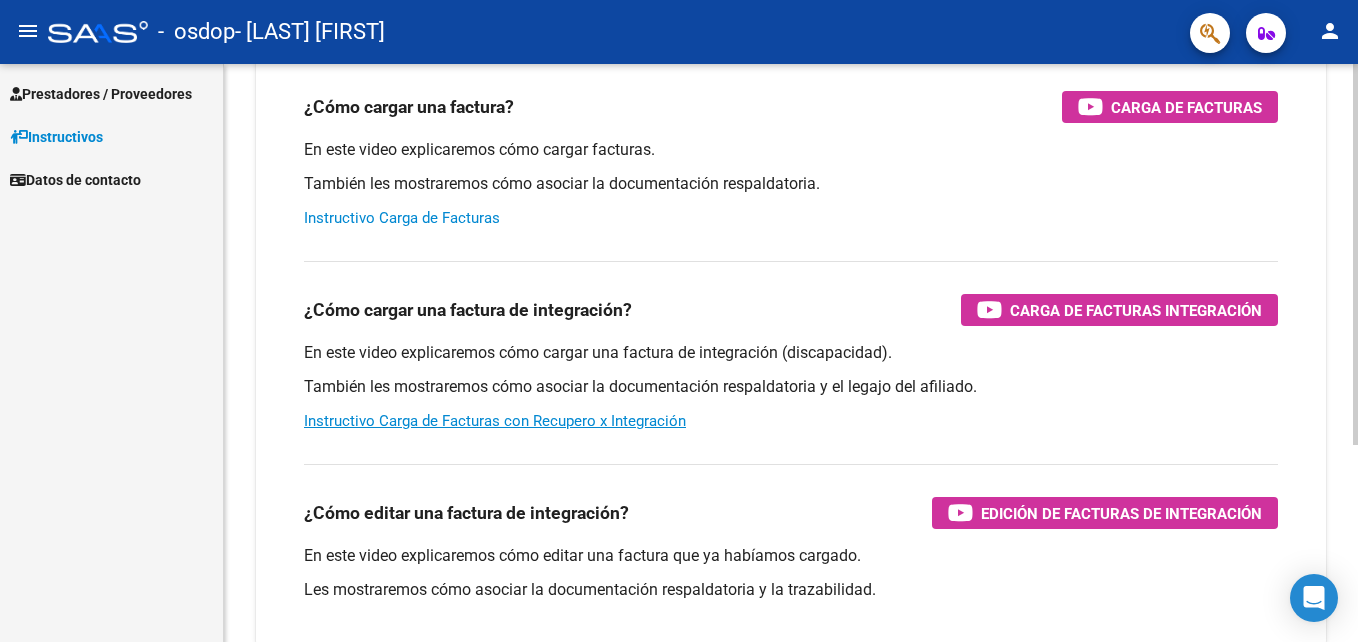 scroll, scrollTop: 240, scrollLeft: 0, axis: vertical 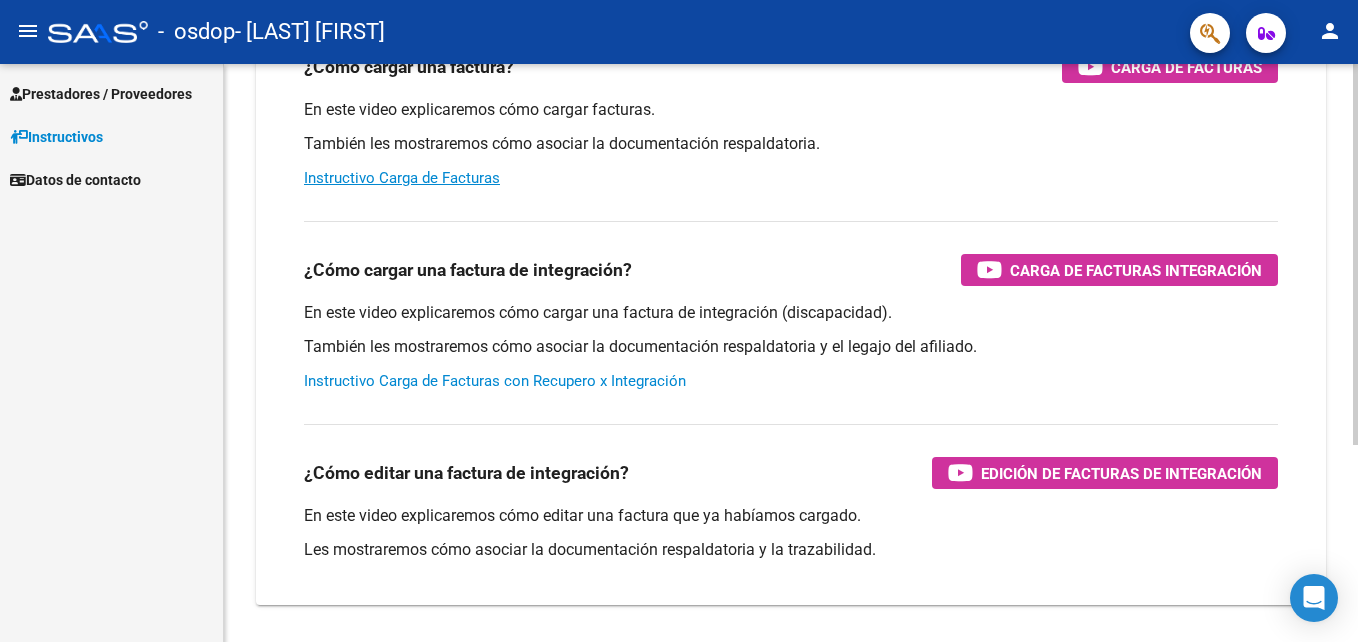 click on "Instructivo Carga de Facturas con Recupero x Integración" at bounding box center (495, 381) 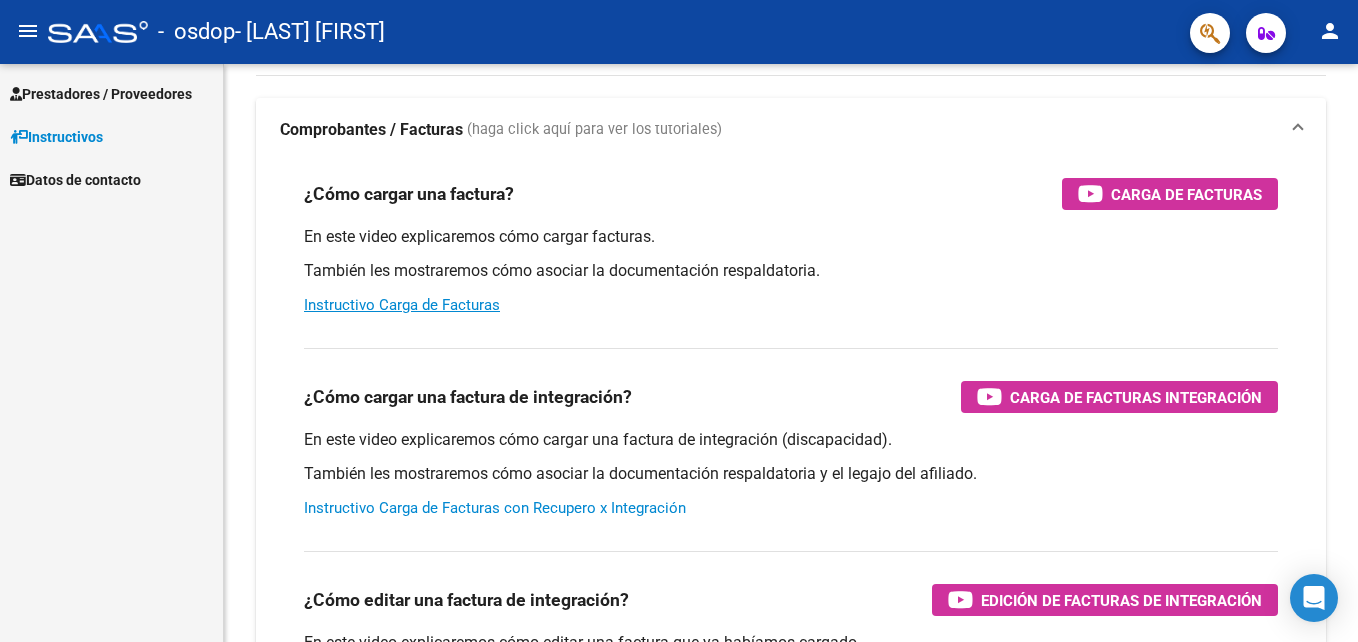 scroll, scrollTop: 0, scrollLeft: 0, axis: both 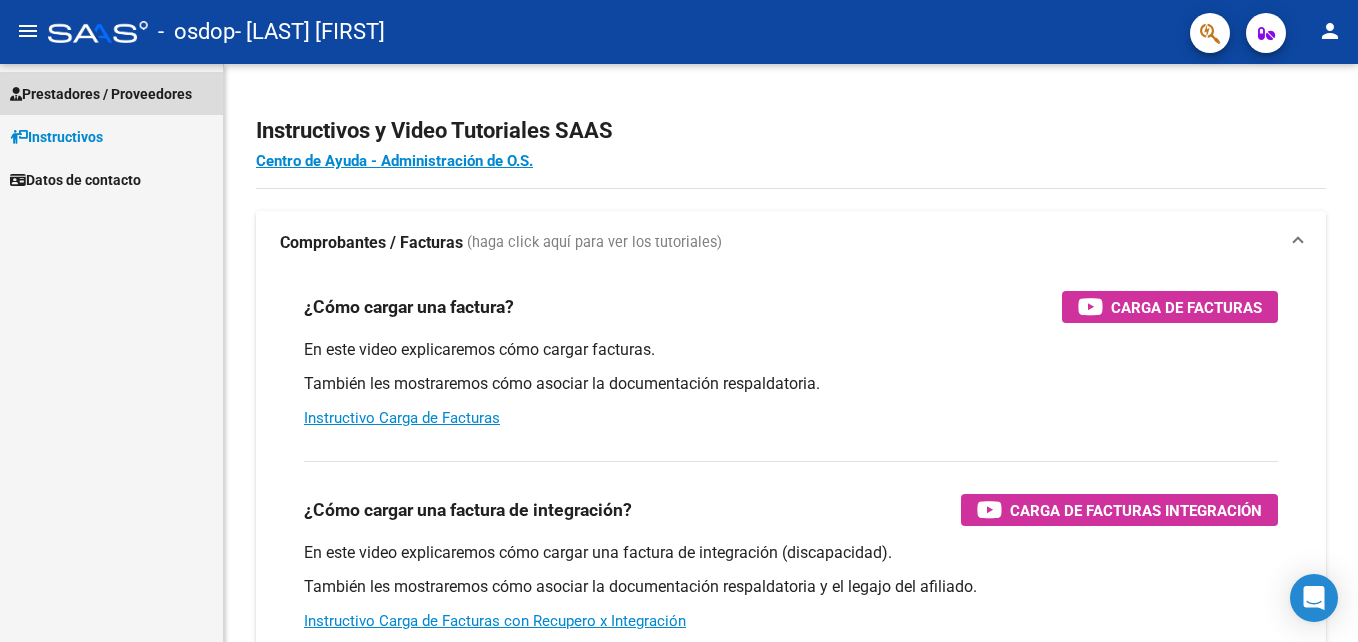 click on "Prestadores / Proveedores" at bounding box center (101, 94) 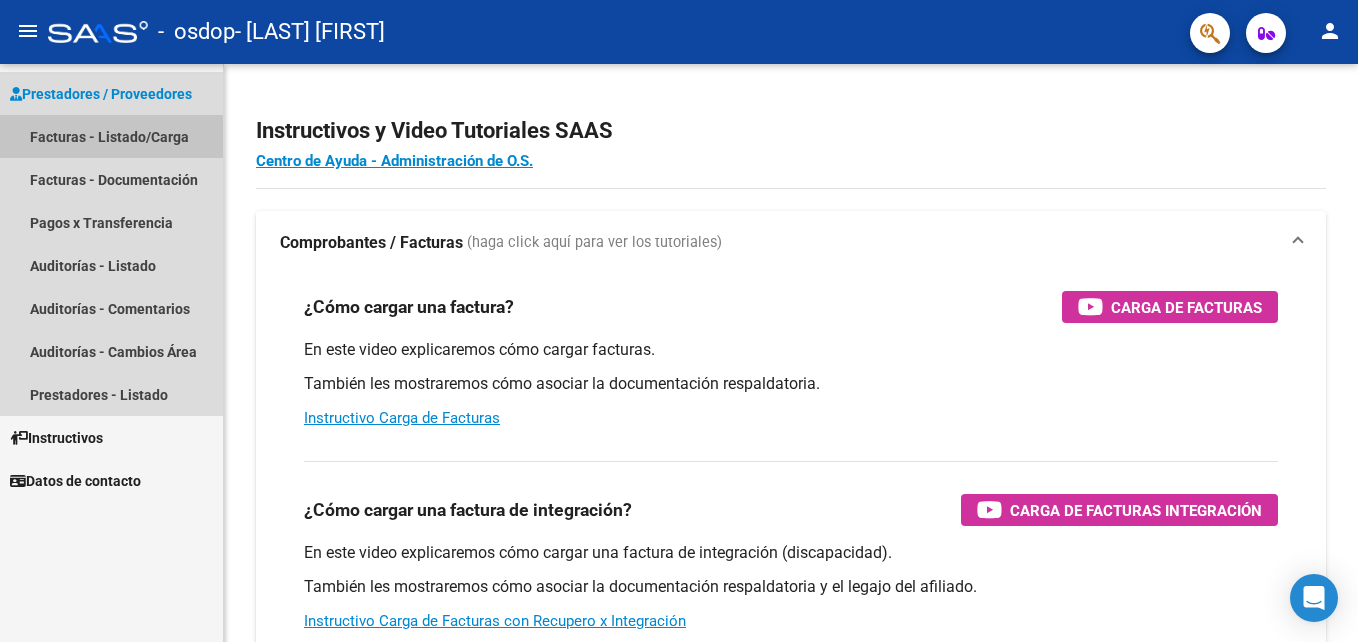 click on "Facturas - Listado/Carga" at bounding box center (111, 136) 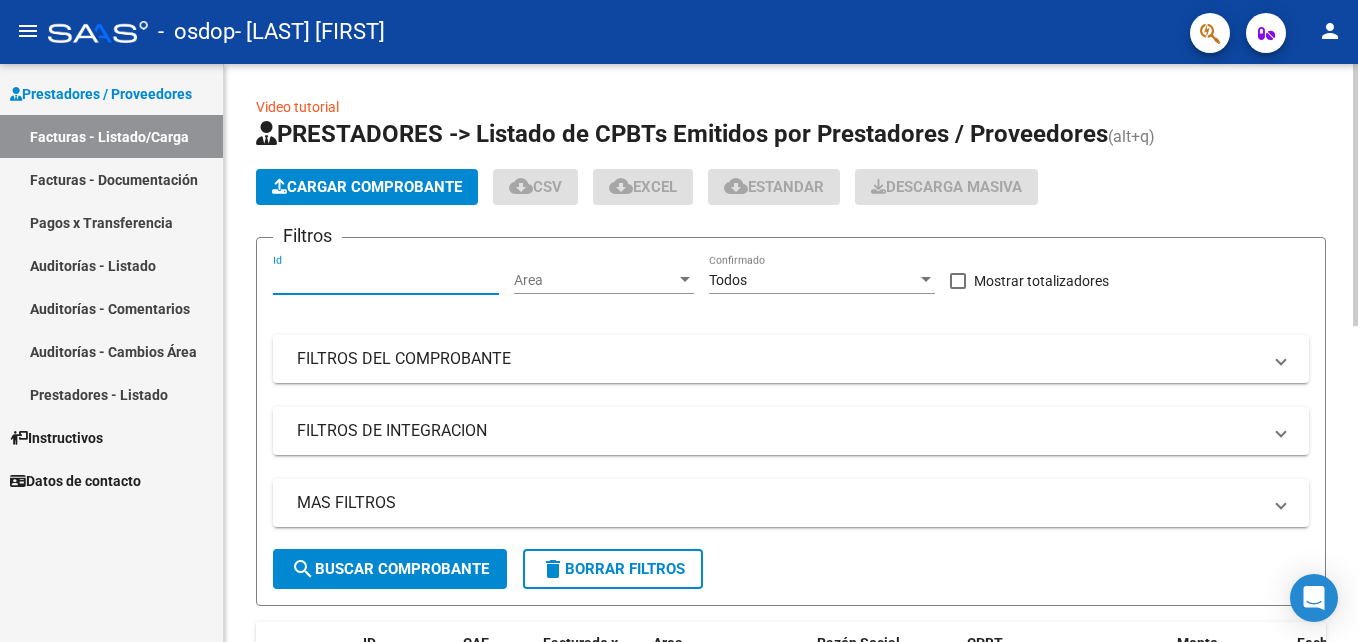 click on "Id" at bounding box center [386, 280] 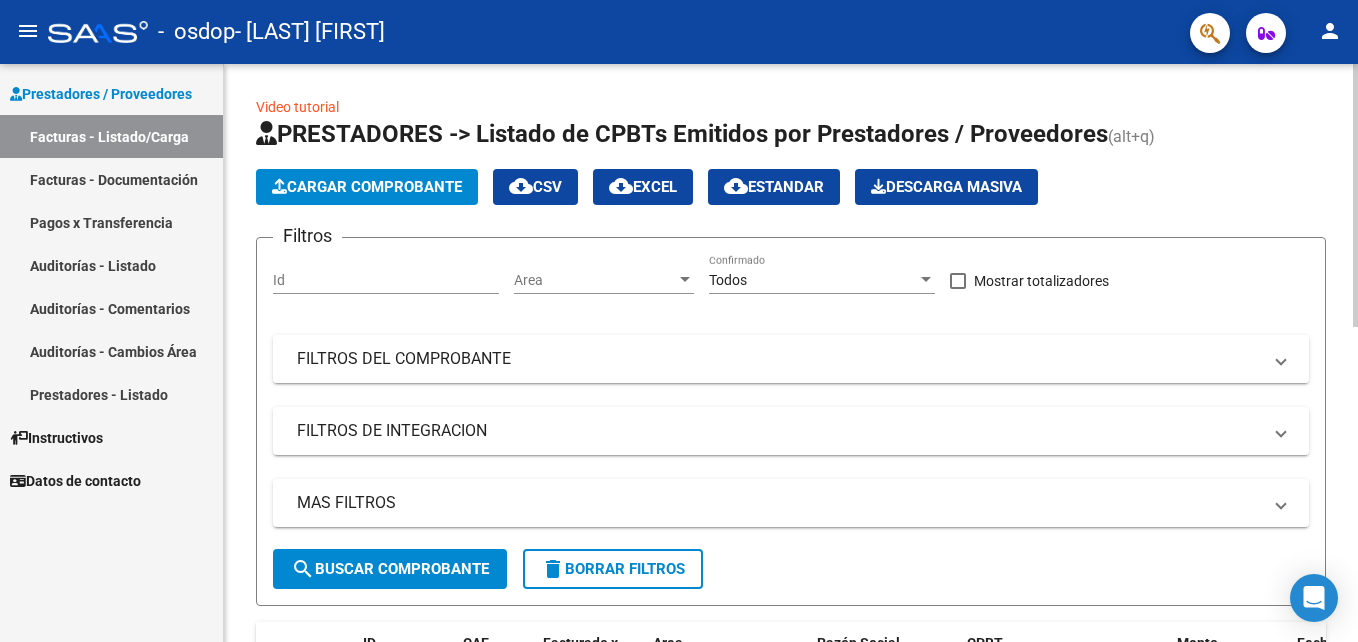 click on "FILTROS DEL COMPROBANTE" at bounding box center [779, 359] 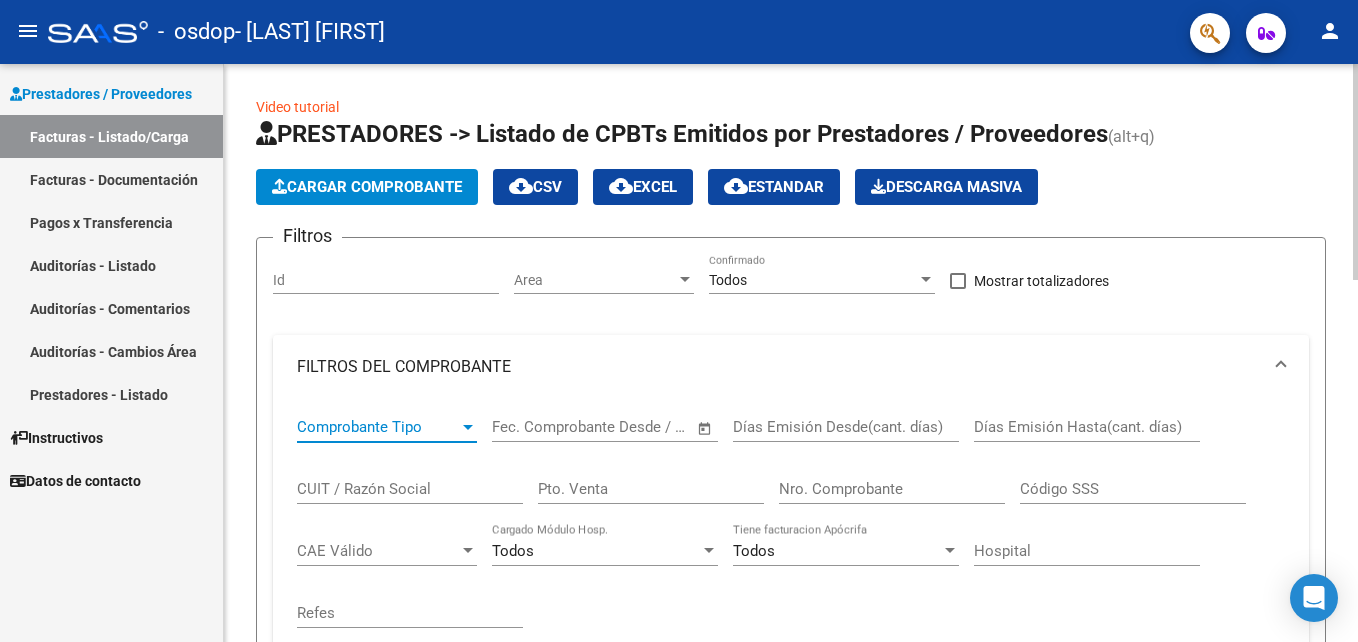 click at bounding box center [468, 427] 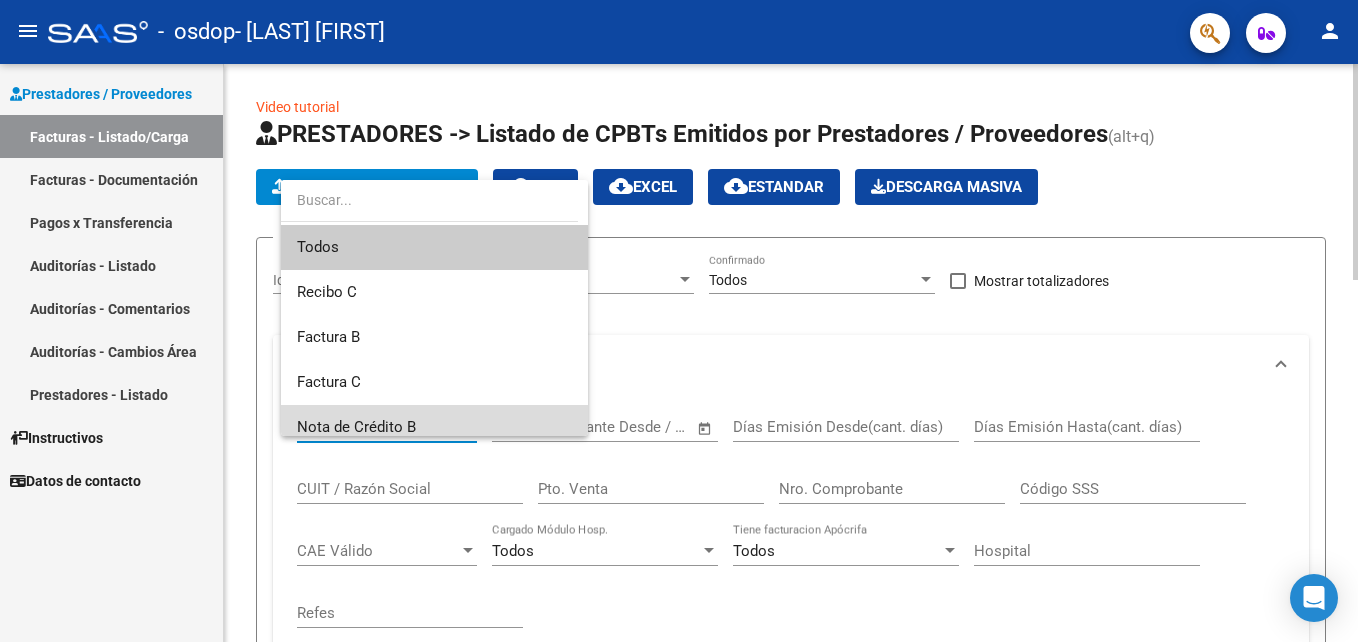 click on "Nota de Crédito B" at bounding box center (434, 427) 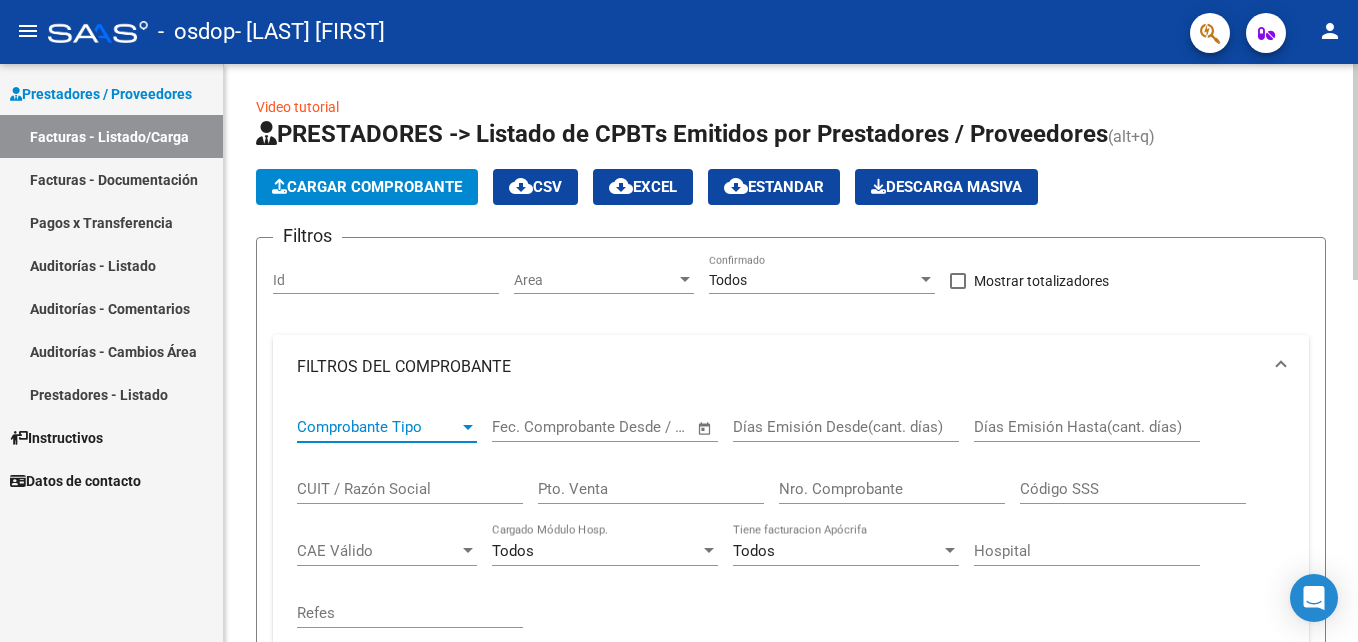 scroll, scrollTop: 11, scrollLeft: 0, axis: vertical 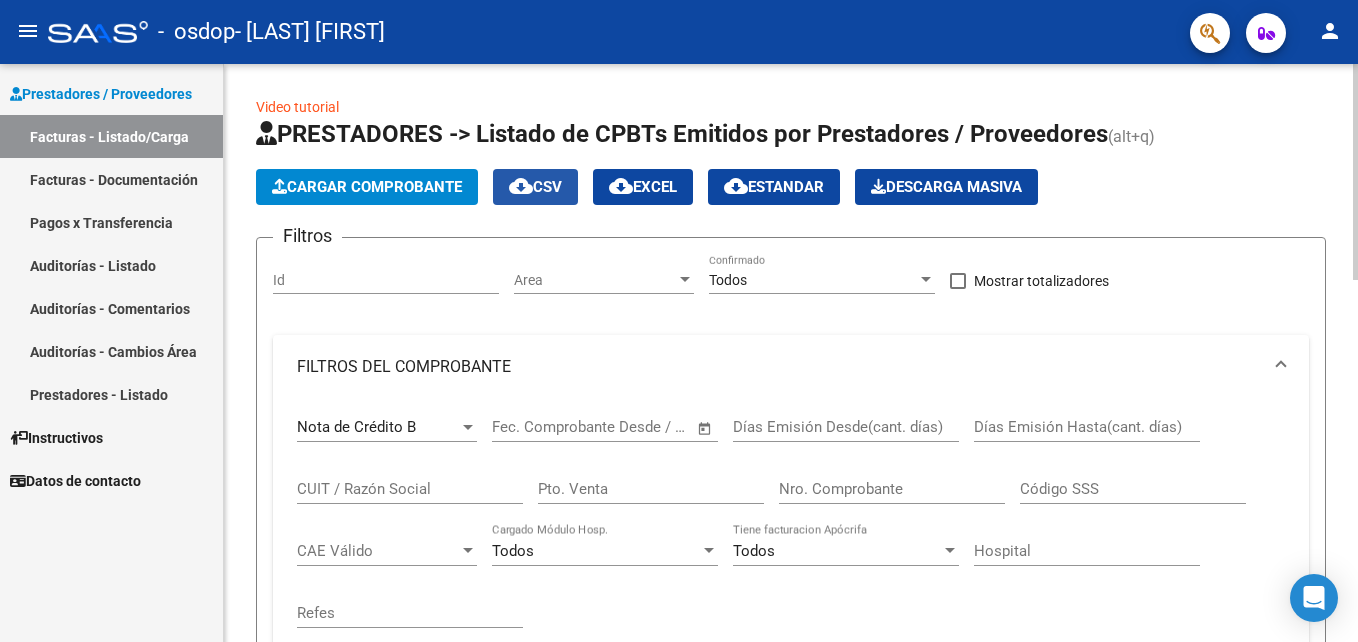 click on "cloud_download  CSV" 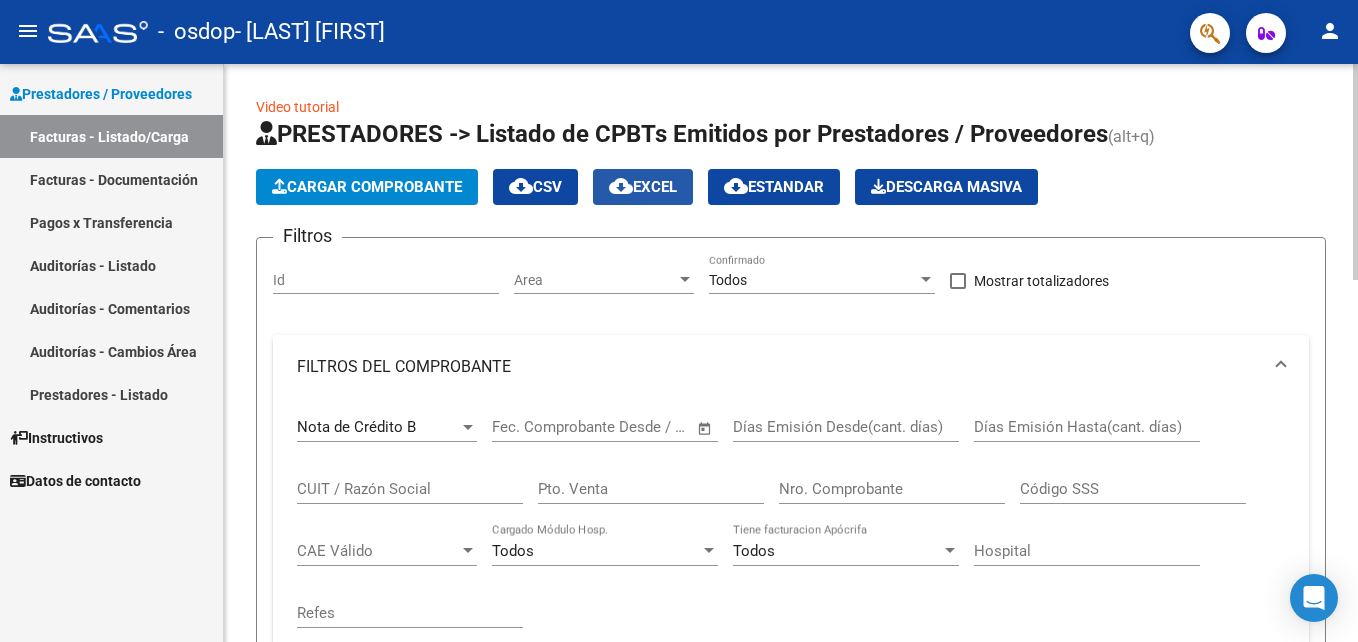 click on "cloud_download  EXCEL" 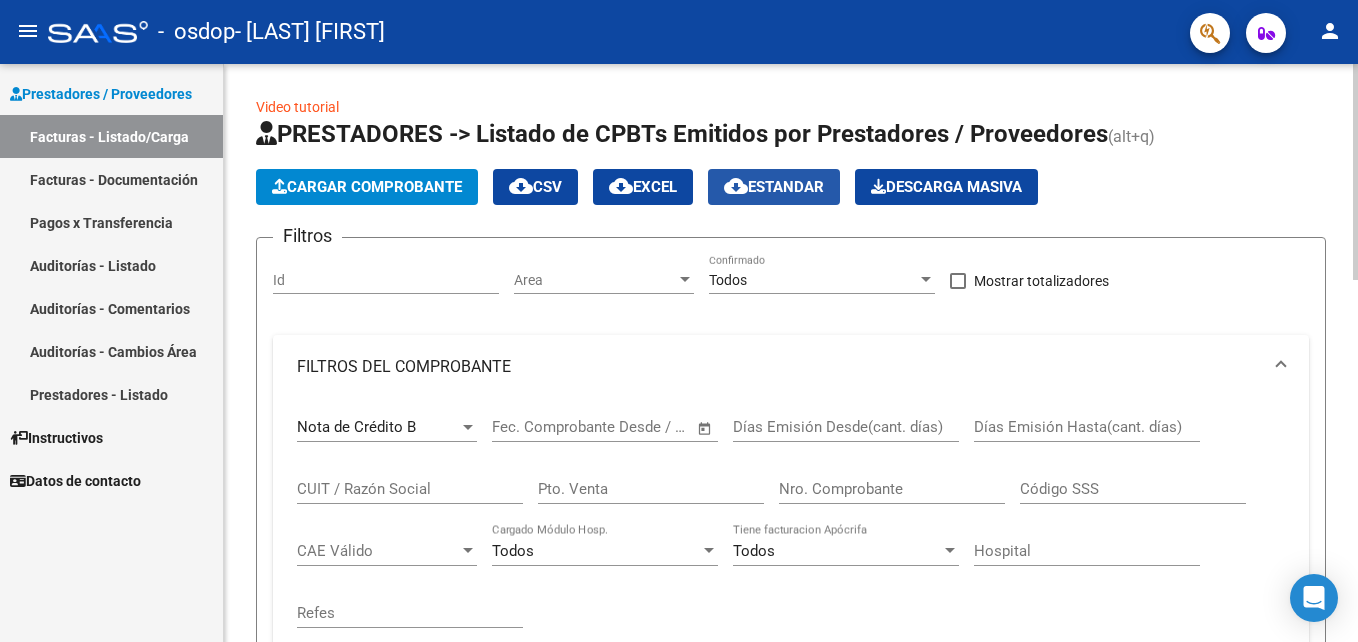 click on "cloud_download  Estandar" 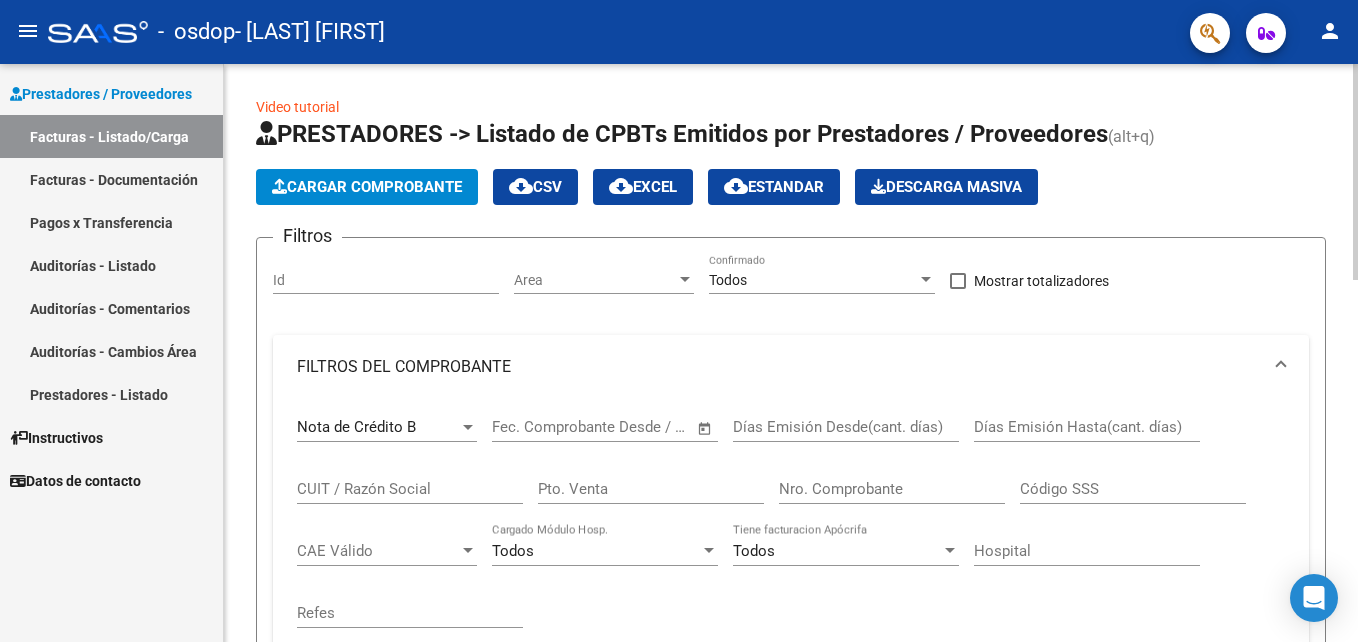 click on "PRESTADORES -> Listado de CPBTs Emitidos por Prestadores / Proveedores (alt+q)   Cargar Comprobante
cloud_download  CSV  cloud_download  EXCEL  cloud_download  Estandar   Descarga Masiva
Filtros Id Area Area Todos Confirmado   Mostrar totalizadores   FILTROS DEL COMPROBANTE  Nota de Crédito B Comprobante Tipo Start date – End date Fec. Comprobante Desde / Hasta Días Emisión Desde(cant. días) Días Emisión Hasta(cant. días) CUIT / Razón Social Pto. Venta Nro. Comprobante Código SSS CAE Válido CAE Válido Todos Cargado Módulo Hosp. Todos Tiene facturacion Apócrifa Hospital Refes  FILTROS DE INTEGRACION  Período De Prestación Campos del Archivo de Rendición Devuelto x SSS (dr_envio) Todos Rendido x SSS (dr_envio) Tipo de Registro Tipo de Registro Período Presentación Período Presentación Campos del Legajo Asociado (preaprobación) Afiliado Legajo (cuil/nombre) Todos Solo facturas preaprobadas  MAS FILTROS  Todos Con Doc. Respaldatoria Todos Con Trazabilidad Todos Auditoría Auditoría Op" 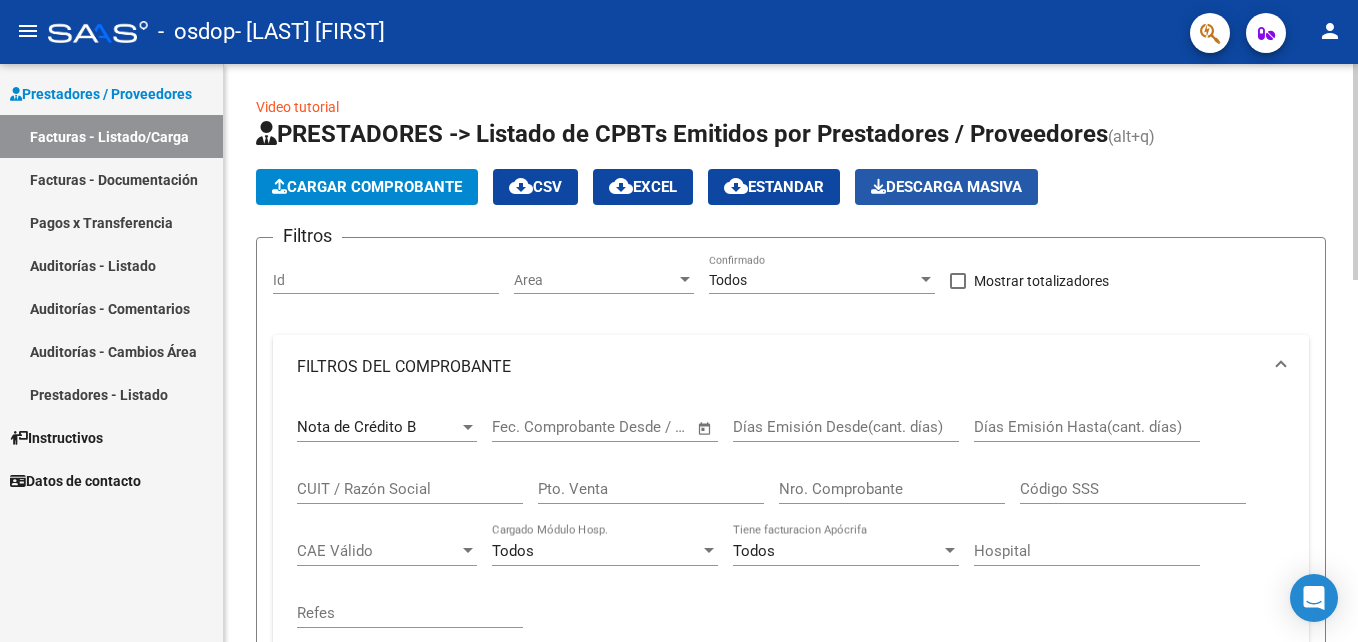 click on "Descarga Masiva" 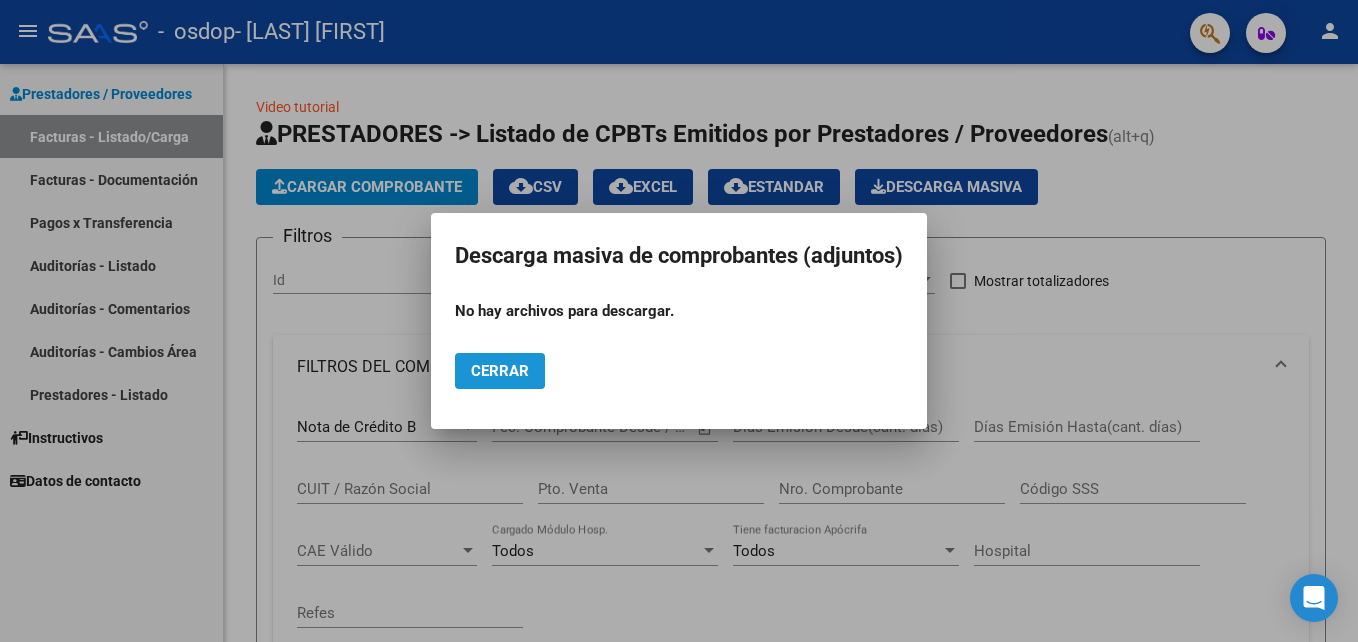click on "Cerrar" 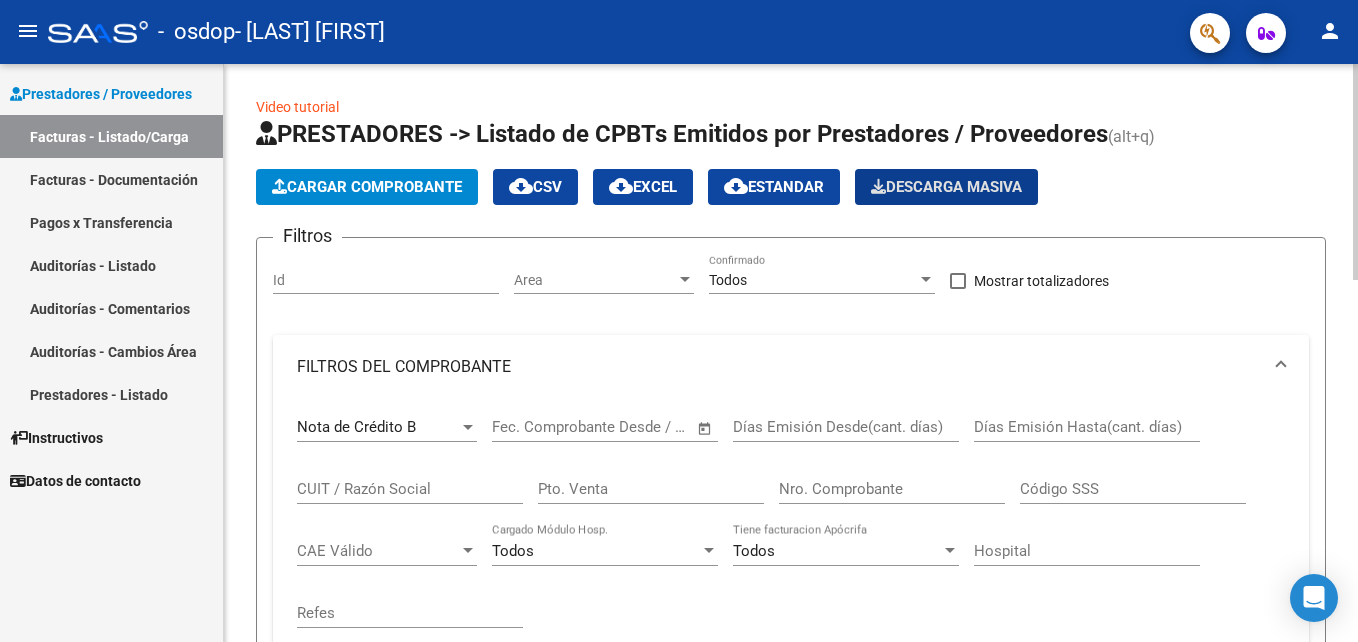type 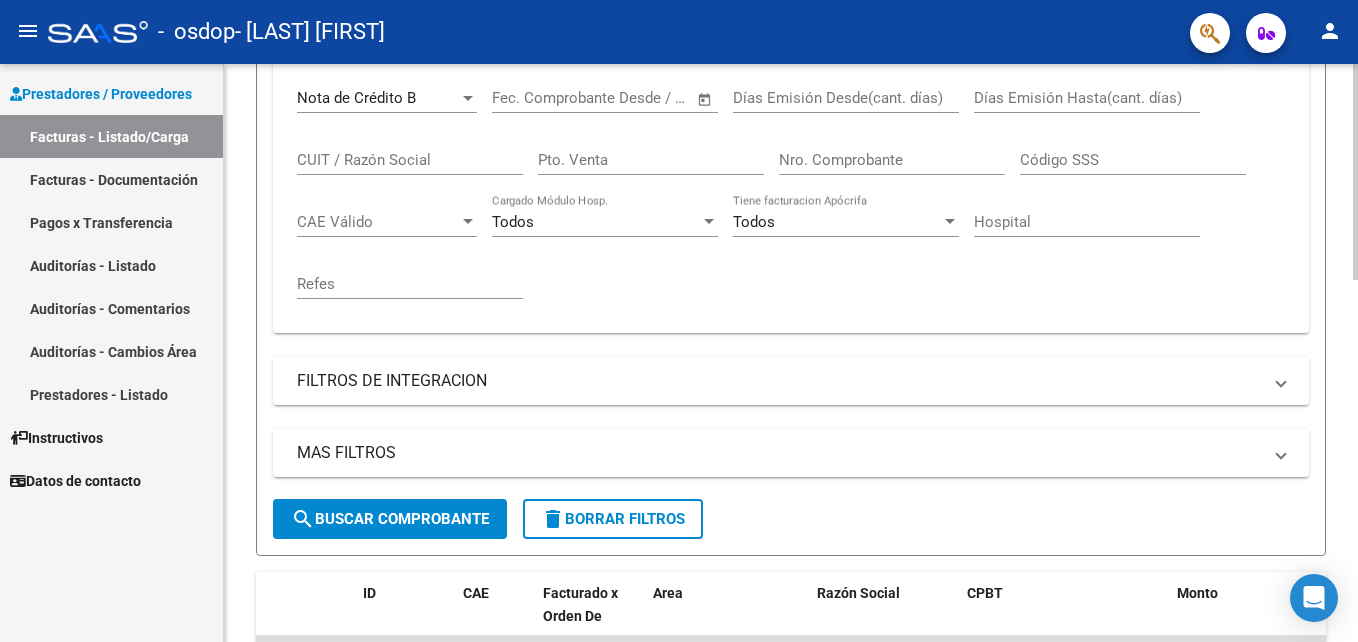 scroll, scrollTop: 400, scrollLeft: 0, axis: vertical 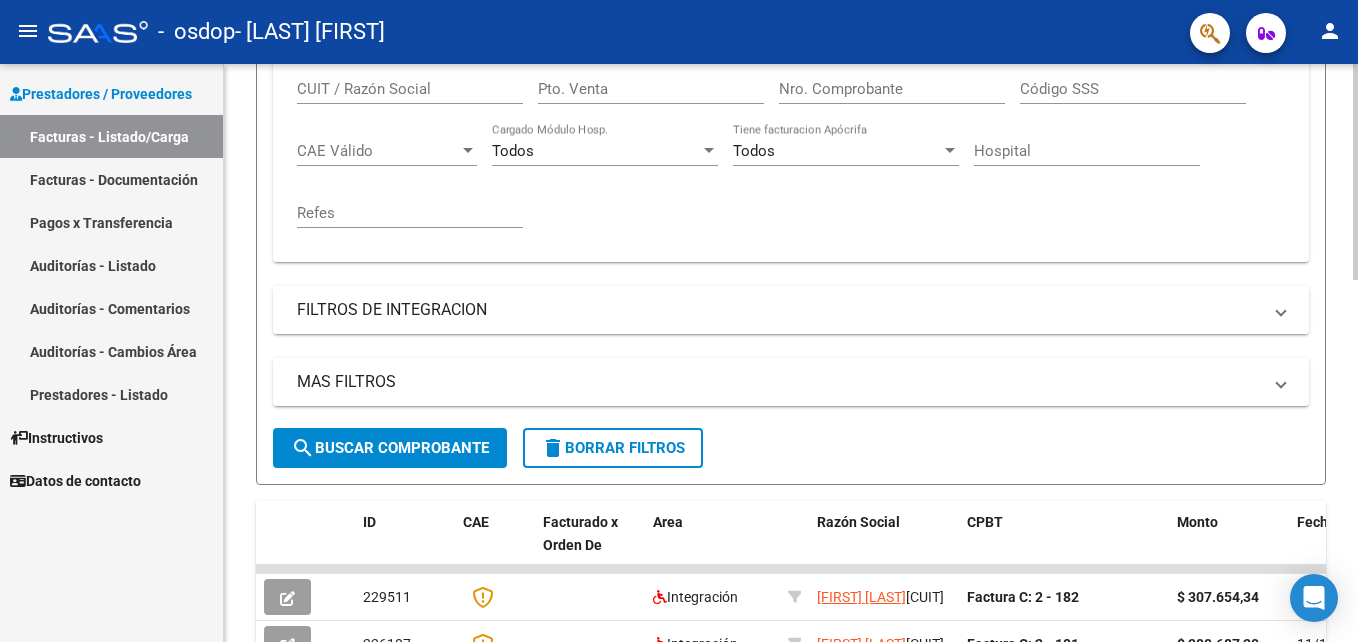 click on "FILTROS DE INTEGRACION" at bounding box center [779, 310] 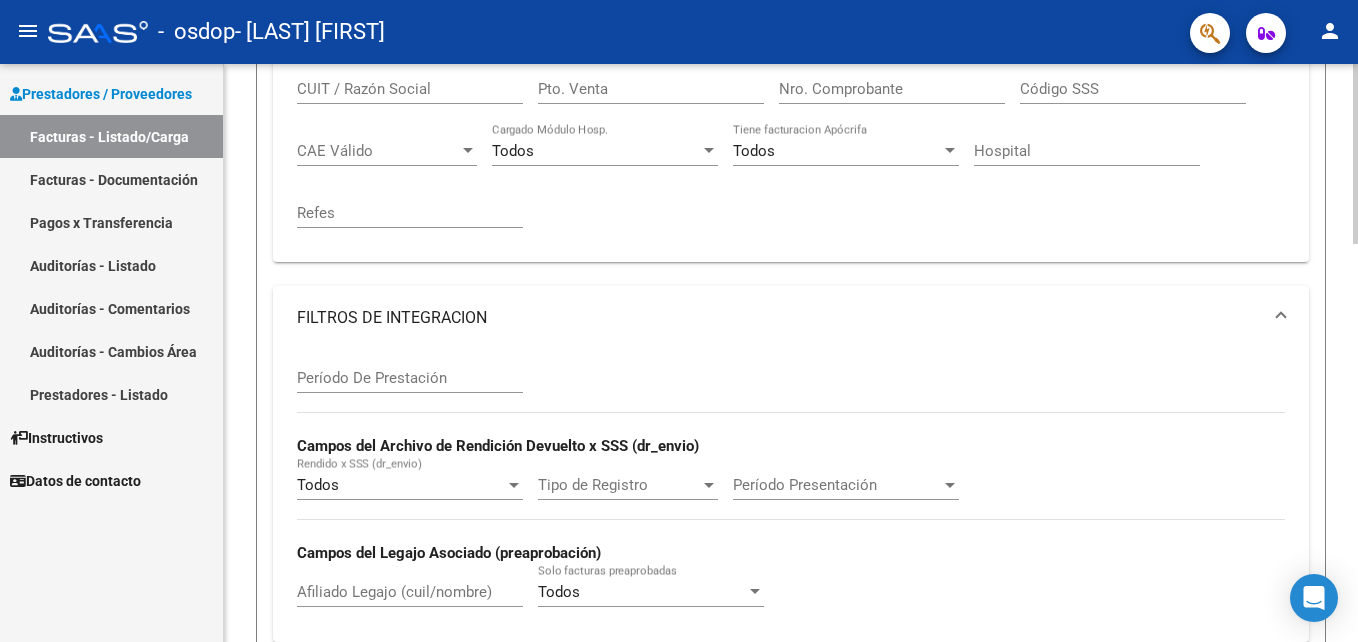 click at bounding box center (1281, 318) 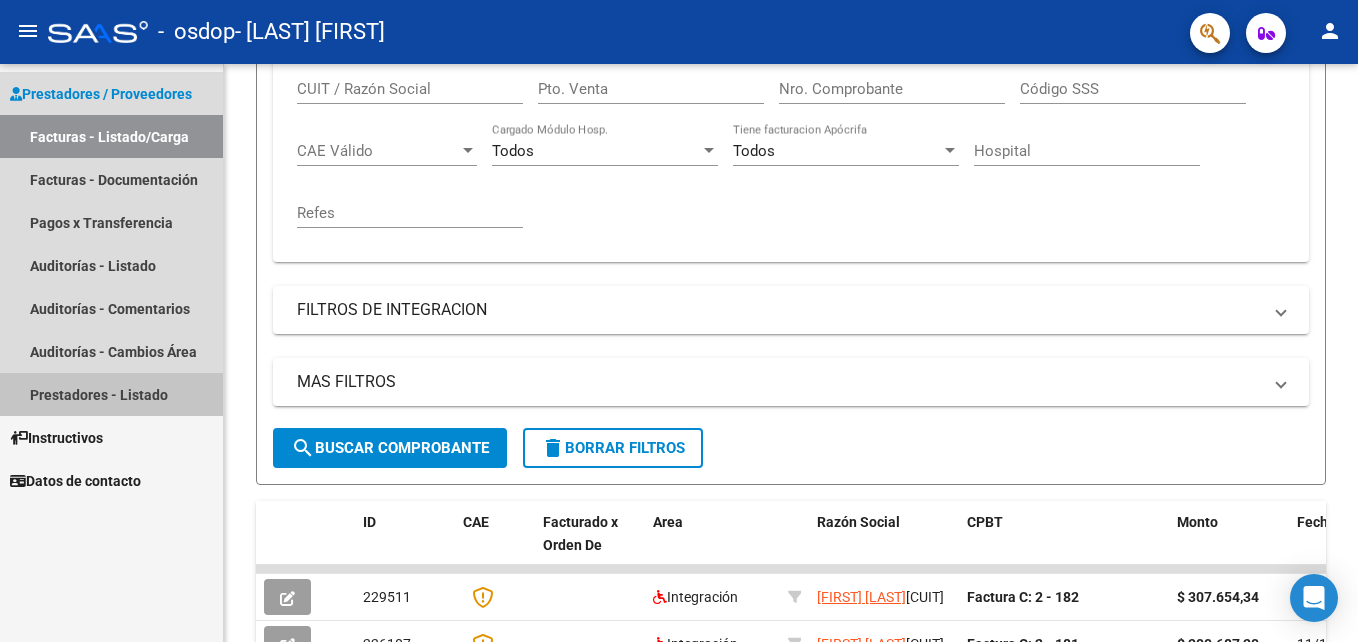 click on "Prestadores - Listado" at bounding box center [111, 394] 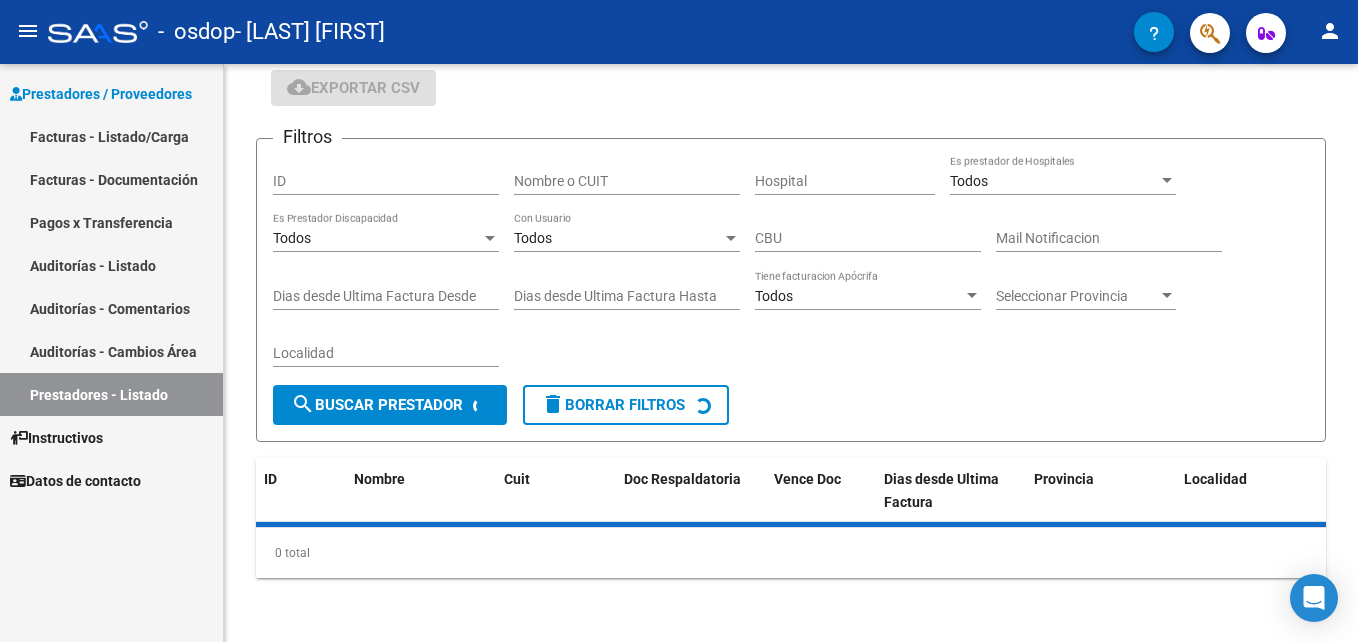 scroll, scrollTop: 144, scrollLeft: 0, axis: vertical 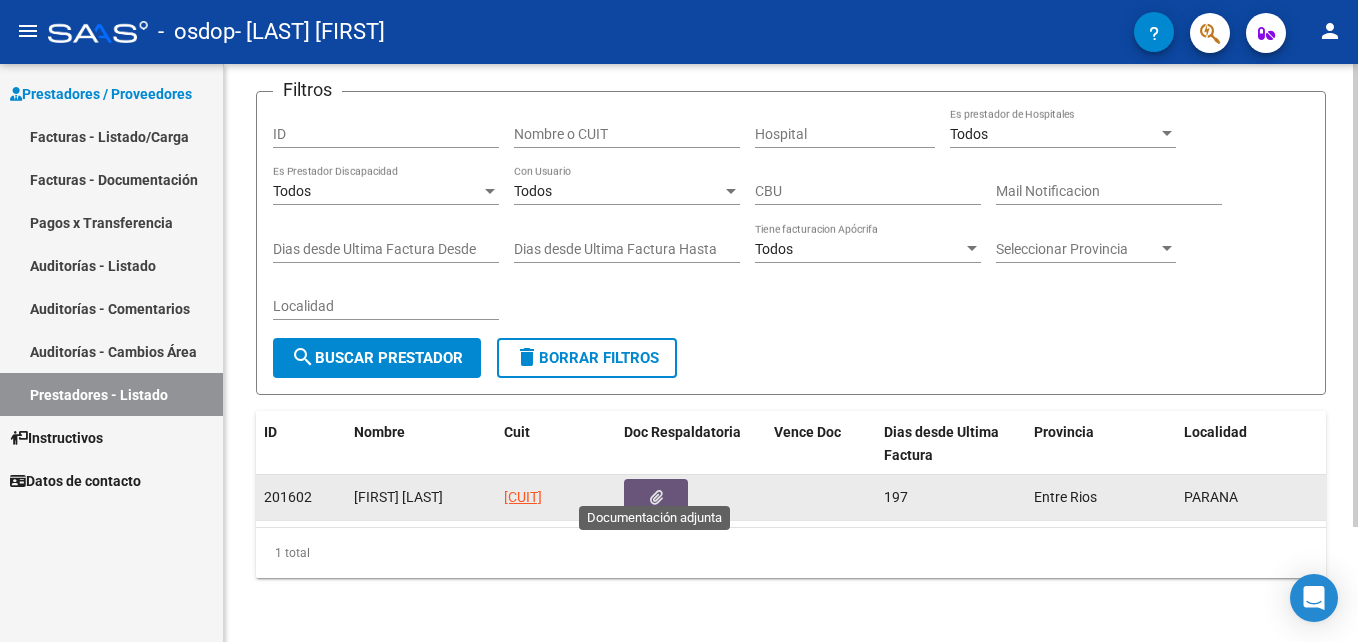 click 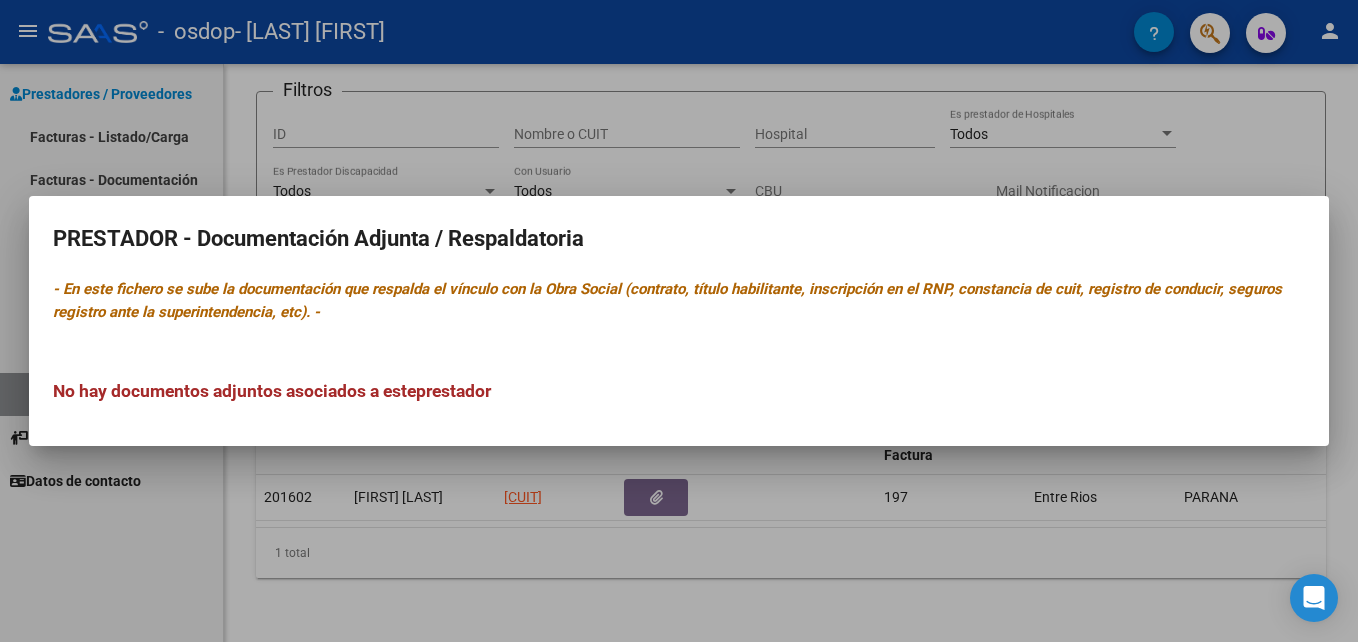 click at bounding box center [679, 321] 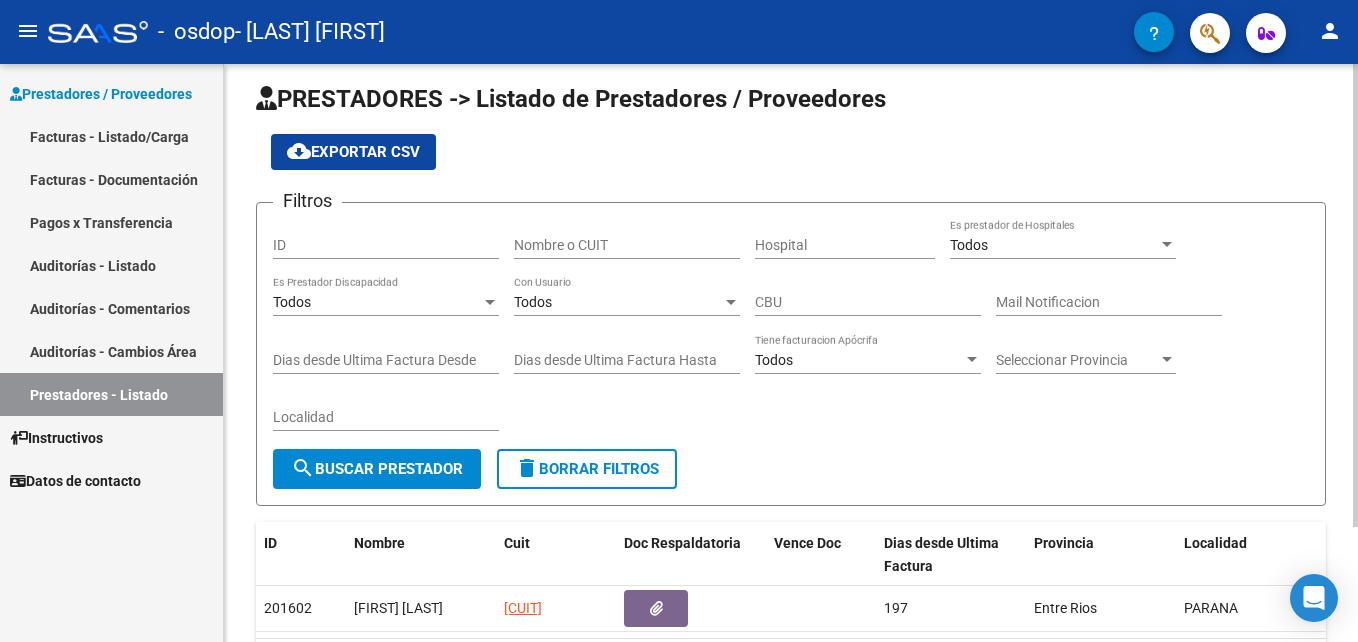 scroll, scrollTop: 0, scrollLeft: 0, axis: both 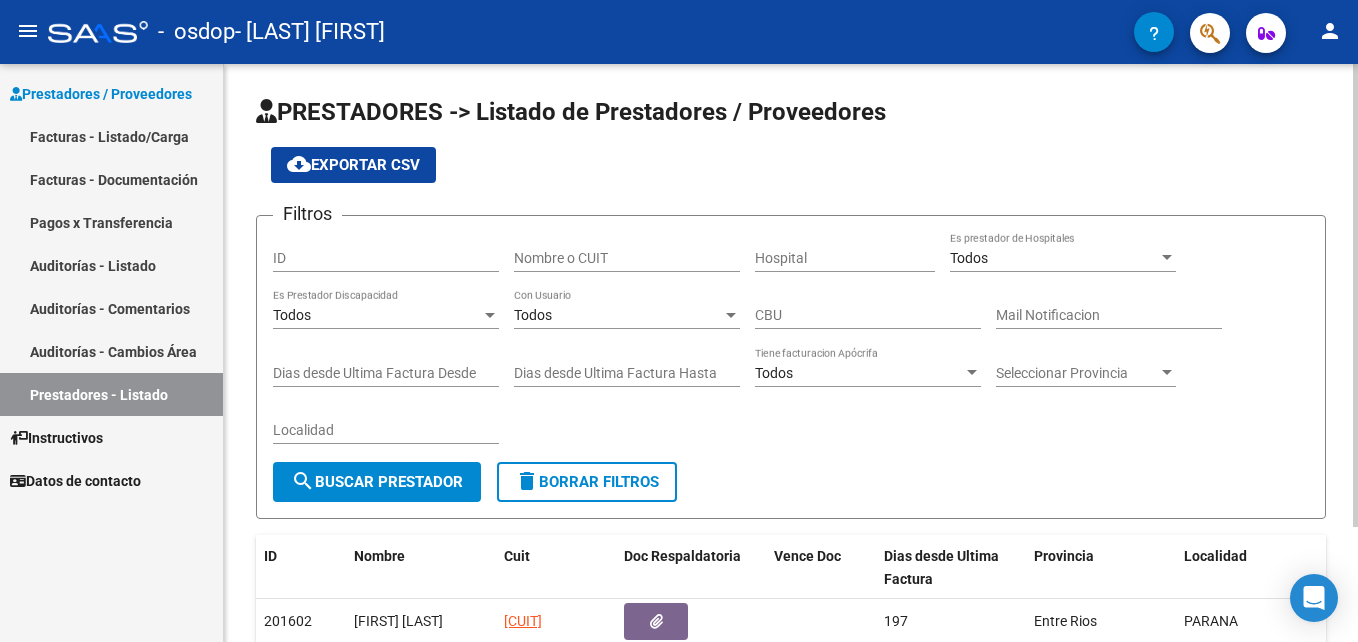 click on "ID Nombre Cuit Doc Respaldatoria Vence Doc Dias desde Ultima Factura Provincia Localidad Creado 201602 [LAST] [FIRST] [CUIT] 197 Entre Rios PARANA [DATE] 1 total 1 Today Notifications people Social Ligula Purus Adipiscing local_offer Promotions Etiam Ligula Dapibus info" at bounding box center [679, 321] 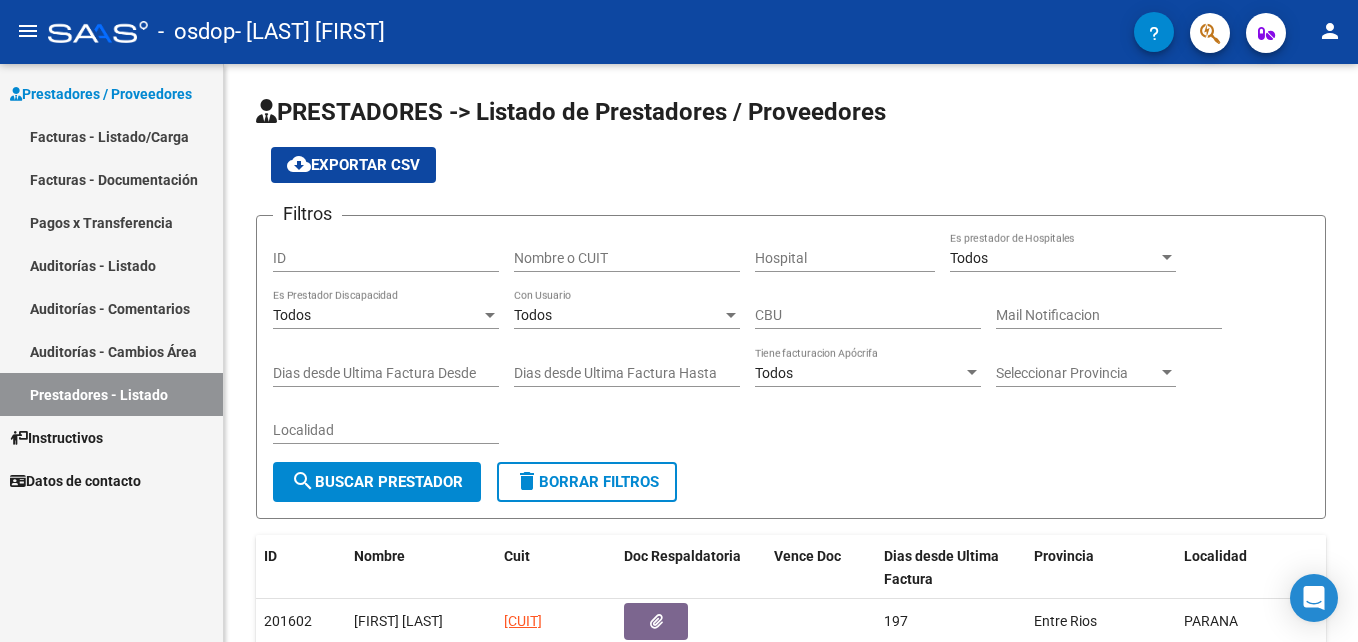 click on "Facturas - Listado/Carga" at bounding box center [111, 136] 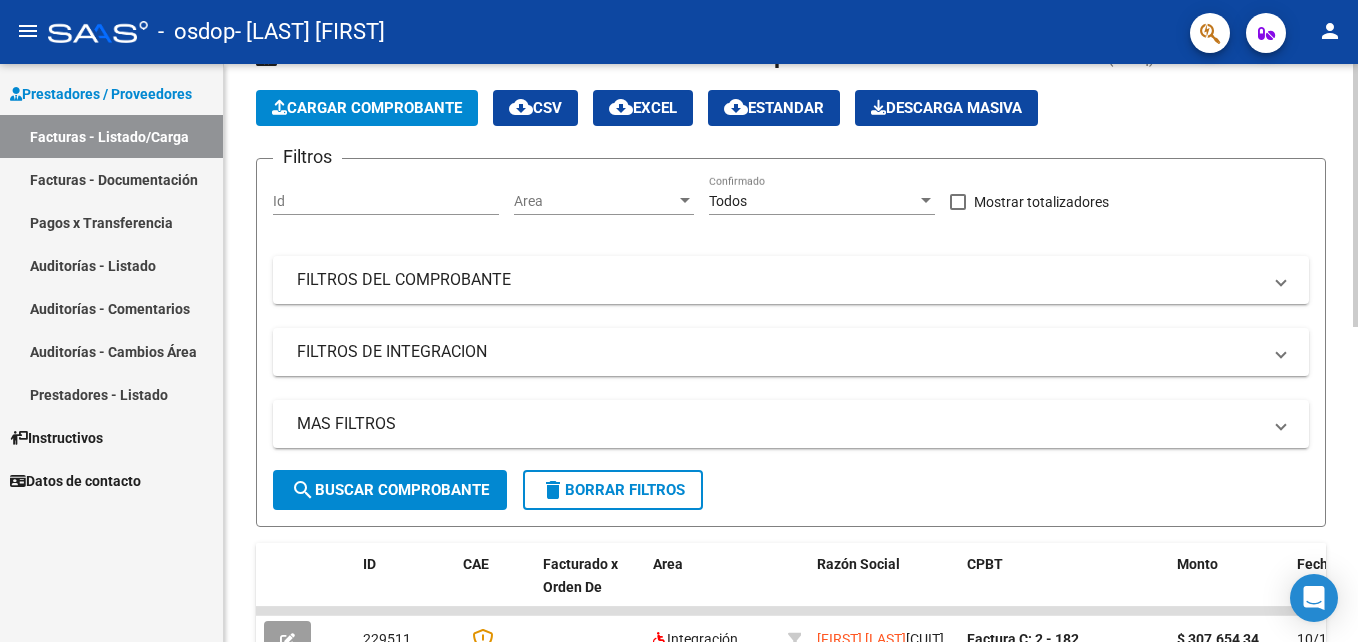 scroll, scrollTop: 0, scrollLeft: 0, axis: both 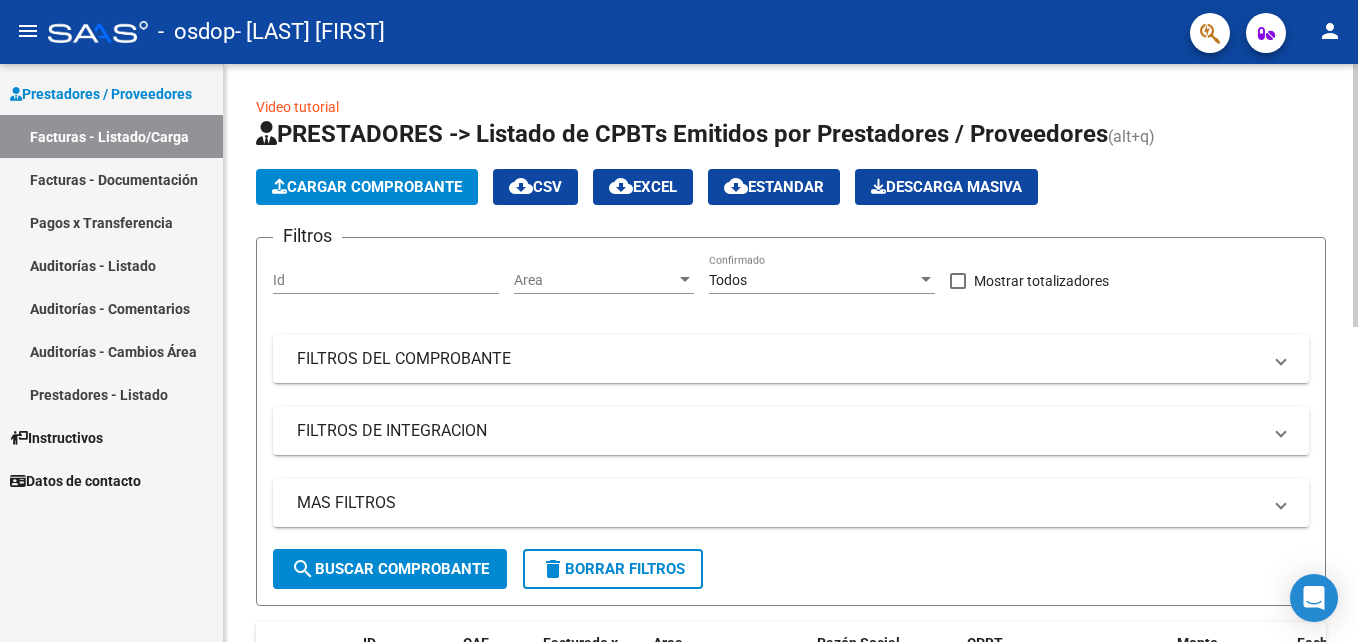 click on "Video tutorial   PRESTADORES -> Listado de CPBTs Emitidos por Prestadores / Proveedores (alt+q)   Cargar Comprobante
cloud_download  CSV  cloud_download  EXCEL  cloud_download  Estandar   Descarga Masiva
Filtros Id Area Area Todos Confirmado   Mostrar totalizadores   FILTROS DEL COMPROBANTE  Comprobante Tipo Comprobante Tipo Start date – End date Fec. Comprobante Desde / Hasta Días Emisión Desde(cant. días) Días Emisión Hasta(cant. días) CUIT / Razón Social Pto. Venta Nro. Comprobante Código SSS CAE Válido CAE Válido Todos Cargado Módulo Hosp. Todos Tiene facturacion Apócrifa Hospital Refes  FILTROS DE INTEGRACION  Período De Prestación Campos del Archivo de Rendición Devuelto x SSS (dr_envio) Todos Rendido x SSS (dr_envio) Tipo de Registro Tipo de Registro Período Presentación Período Presentación Campos del Legajo Asociado (preaprobación) Afiliado Legajo (cuil/nombre) Todos Solo facturas preaprobadas  MAS FILTROS  Todos Con Doc. Respaldatoria Todos Con Trazabilidad Todos – –" 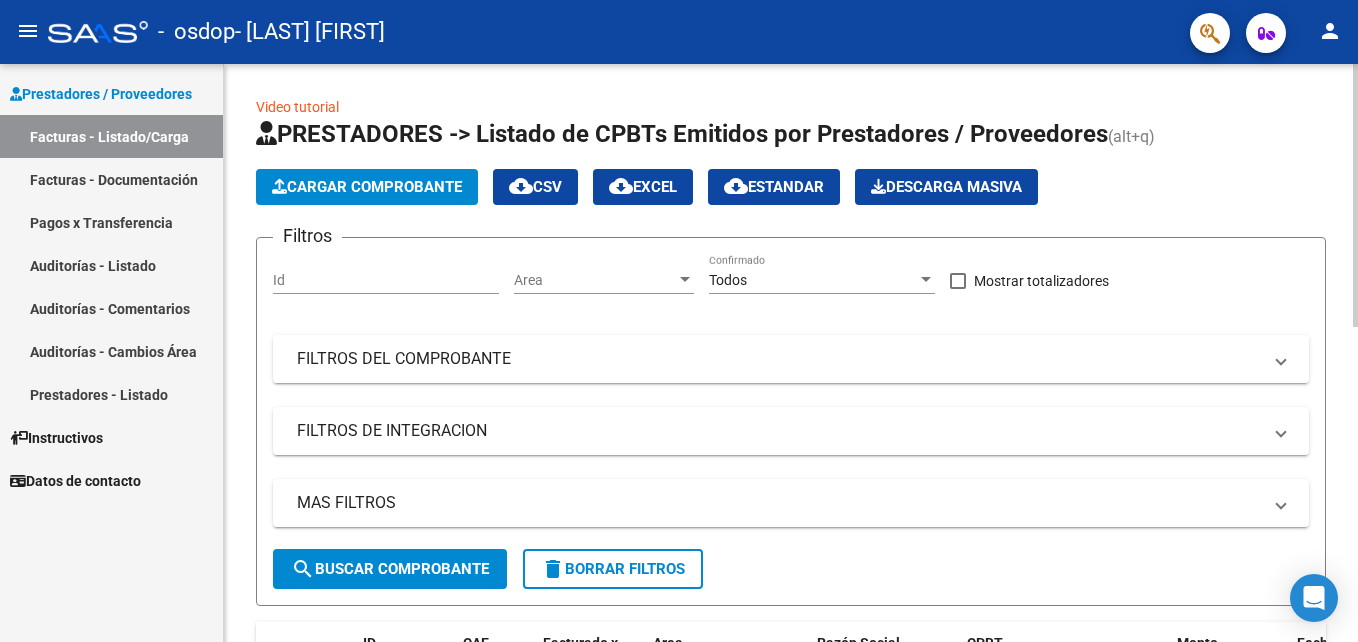 click on "FILTROS DEL COMPROBANTE" at bounding box center (791, 359) 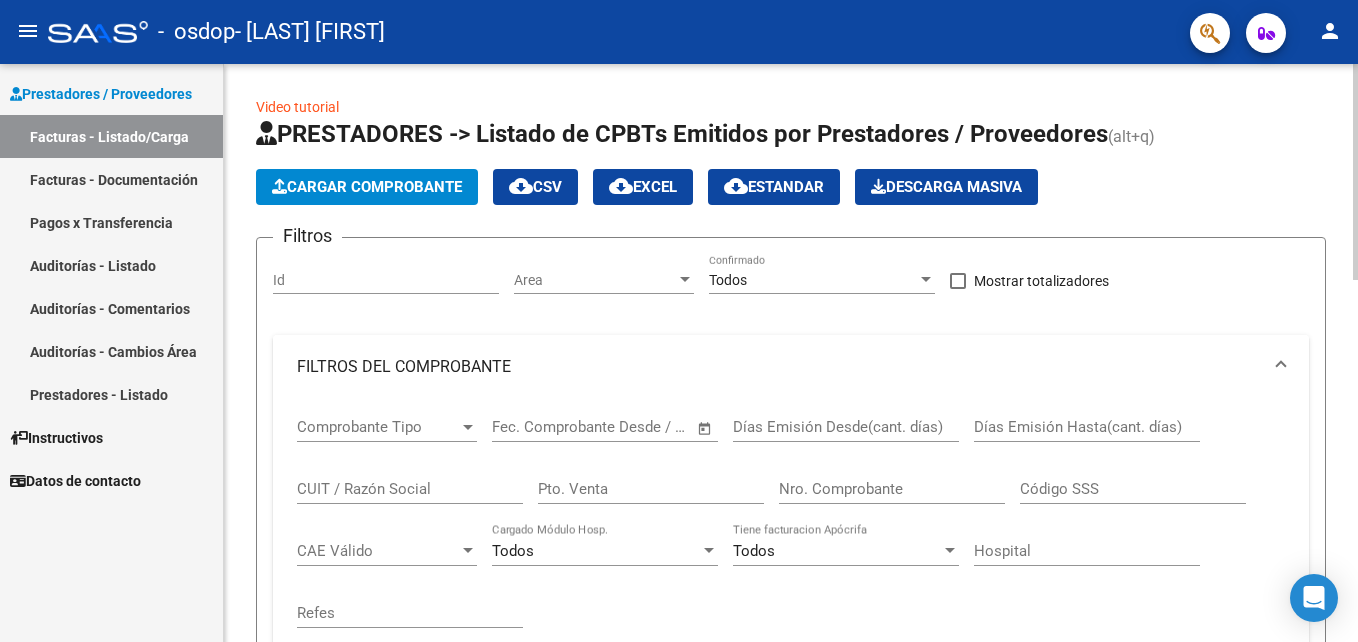 click on "FILTROS DEL COMPROBANTE" at bounding box center [791, 367] 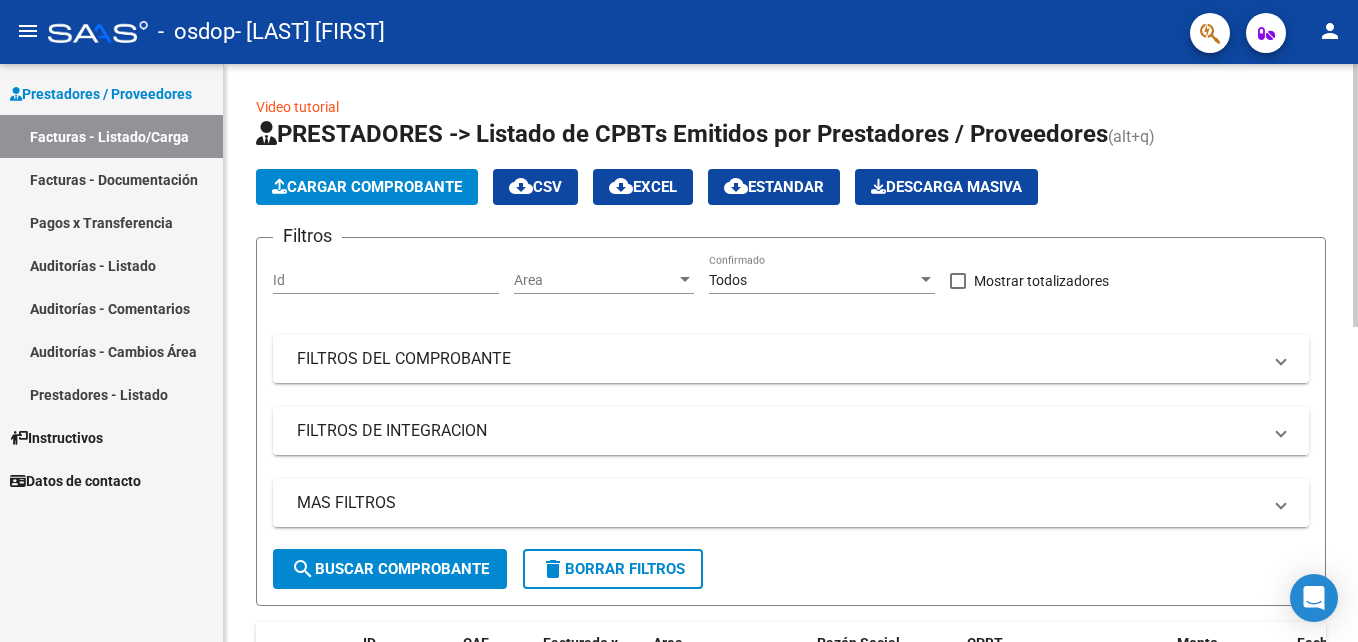 click on "FILTROS DE INTEGRACION" at bounding box center (779, 431) 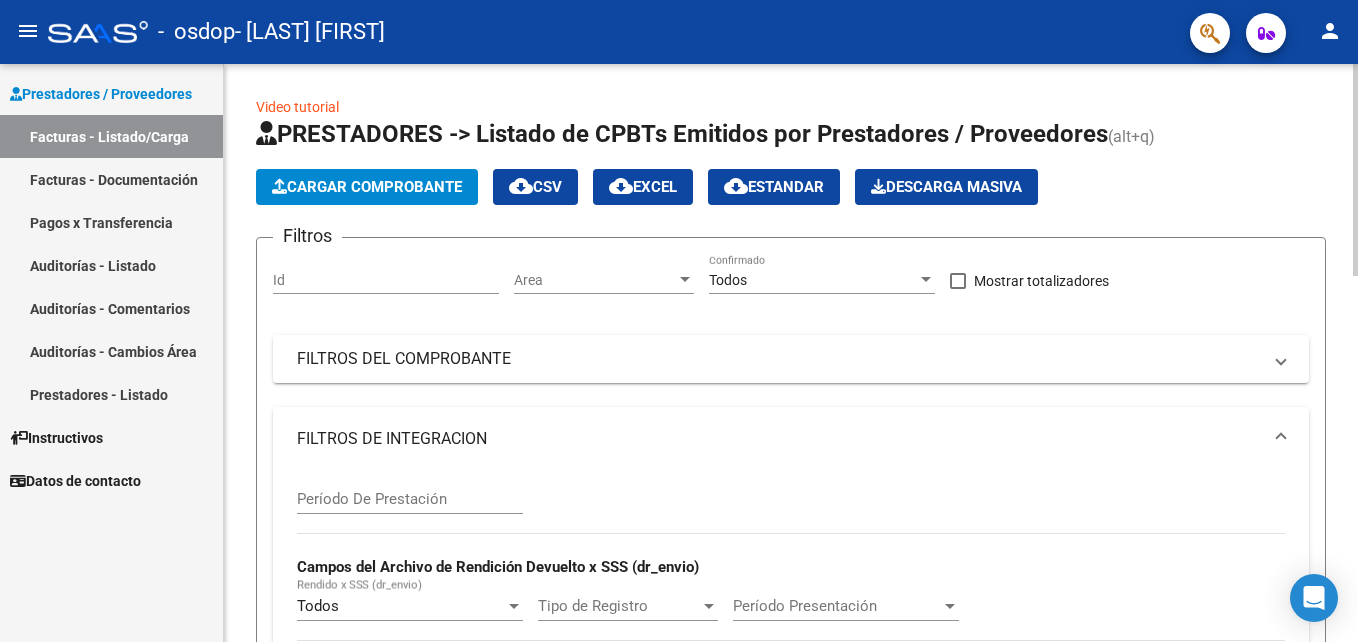 click on "Video tutorial   PRESTADORES -> Listado de CPBTs Emitidos por Prestadores / Proveedores (alt+q)   Cargar Comprobante
cloud_download  CSV  cloud_download  EXCEL  cloud_download  Estandar   Descarga Masiva
Filtros Id Area Area Todos Confirmado   Mostrar totalizadores   FILTROS DEL COMPROBANTE  Comprobante Tipo Comprobante Tipo Start date – End date Fec. Comprobante Desde / Hasta Días Emisión Desde(cant. días) Días Emisión Hasta(cant. días) CUIT / Razón Social Pto. Venta Nro. Comprobante Código SSS CAE Válido CAE Válido Todos Cargado Módulo Hosp. Todos Tiene facturacion Apócrifa Hospital Refes  FILTROS DE INTEGRACION  Período De Prestación Campos del Archivo de Rendición Devuelto x SSS (dr_envio) Todos Rendido x SSS (dr_envio) Tipo de Registro Tipo de Registro Período Presentación Período Presentación Campos del Legajo Asociado (preaprobación) Afiliado Legajo (cuil/nombre) Todos Solo facturas preaprobadas  MAS FILTROS  Todos Con Doc. Respaldatoria Todos Con Trazabilidad Todos – –" 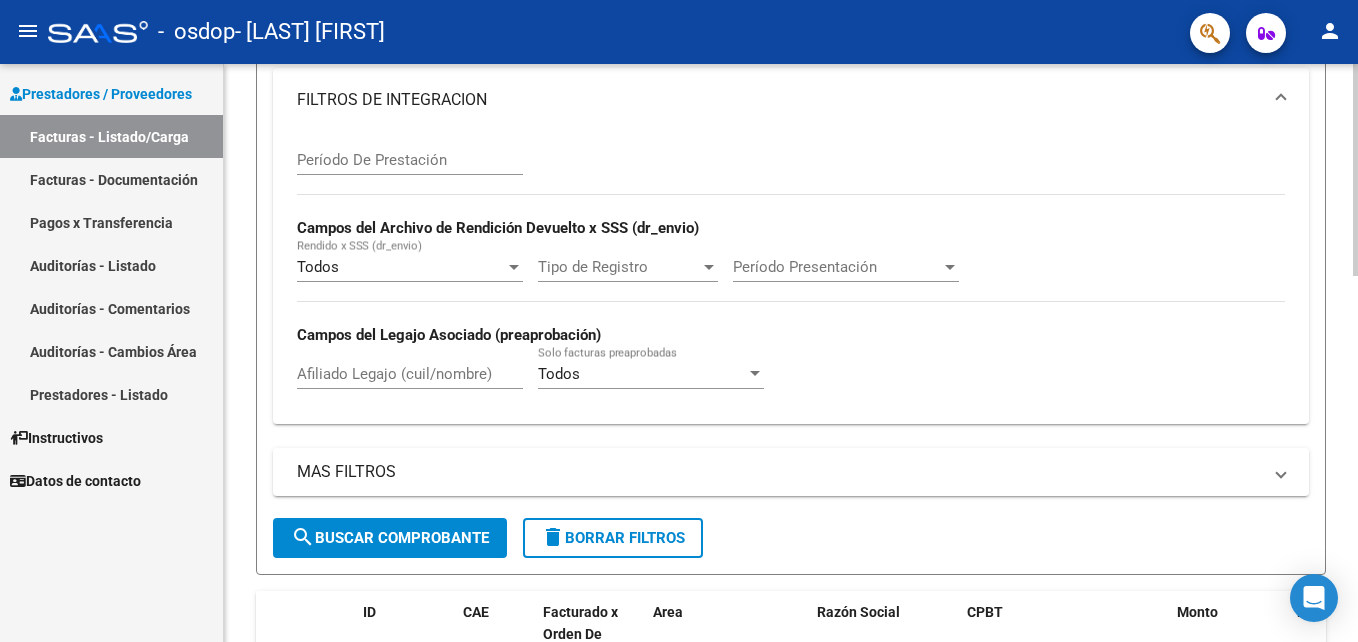 scroll, scrollTop: 400, scrollLeft: 0, axis: vertical 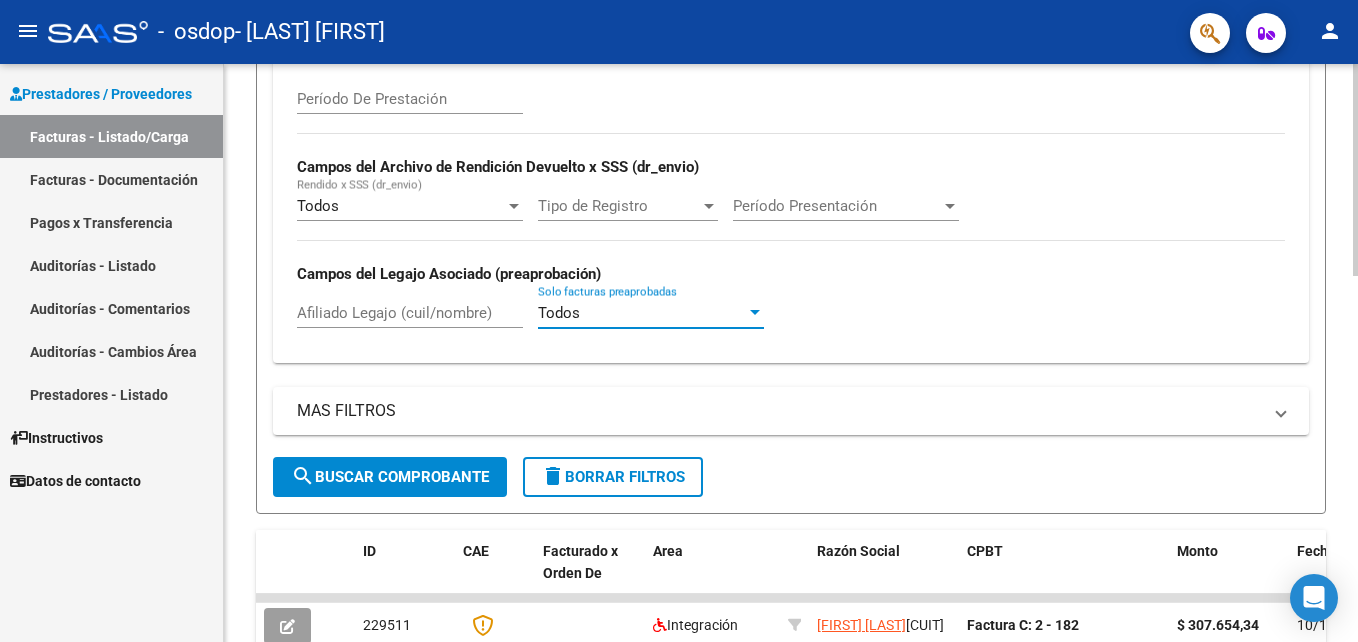 click on "Todos" at bounding box center [642, 313] 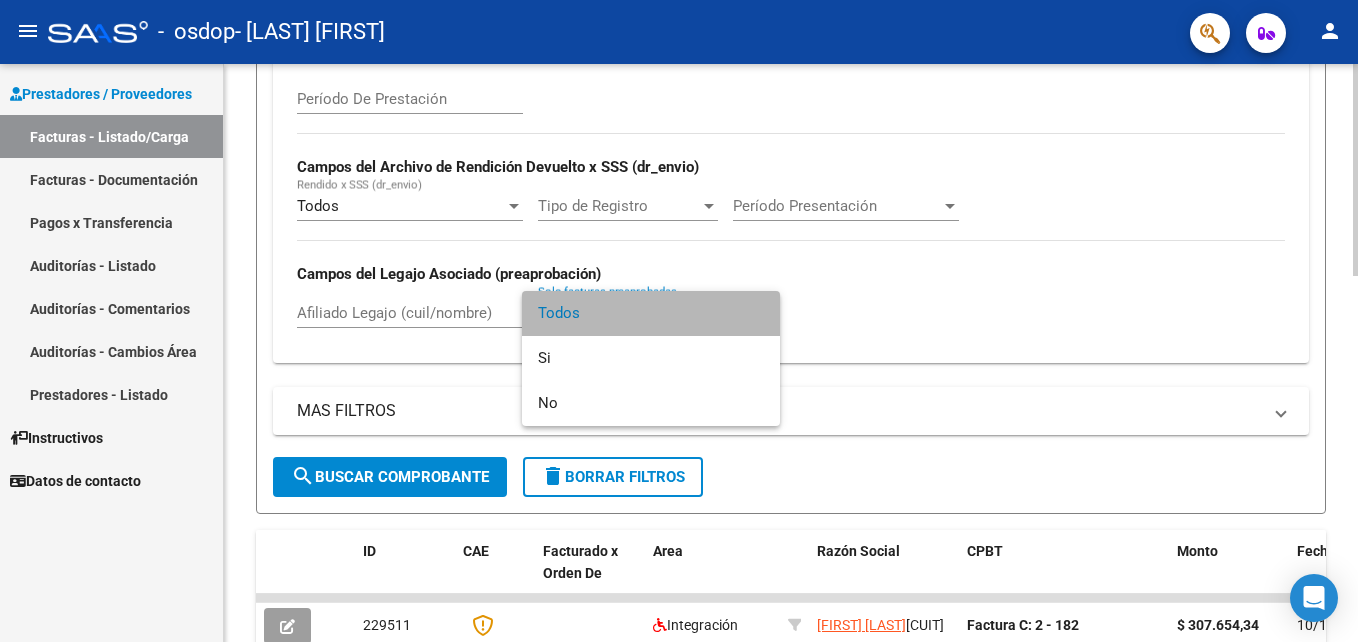 click on "Todos" at bounding box center (651, 313) 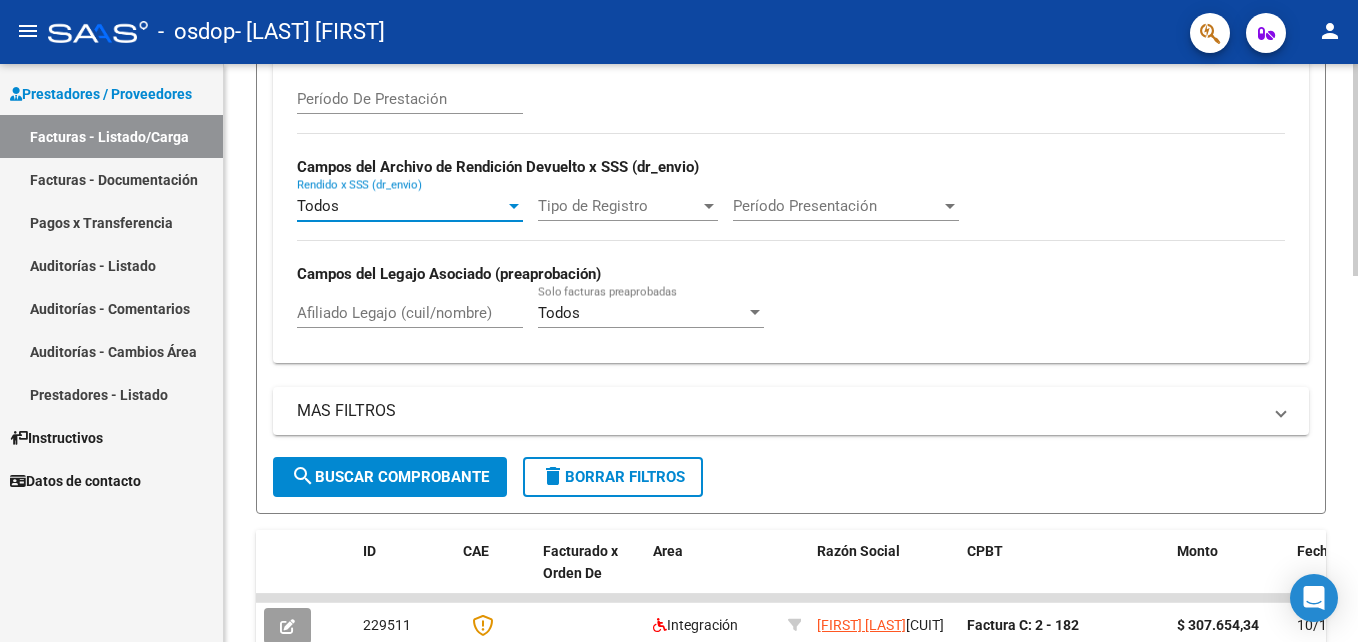 click on "Todos" at bounding box center (401, 206) 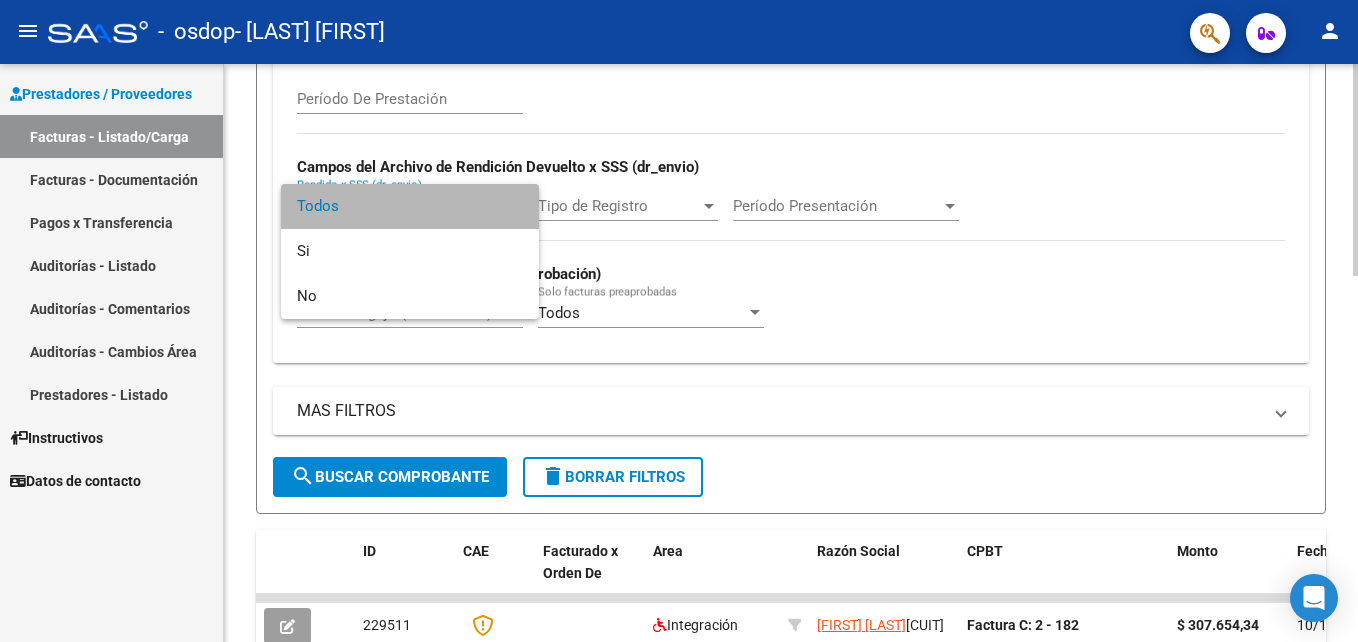 click on "Todos" at bounding box center (410, 206) 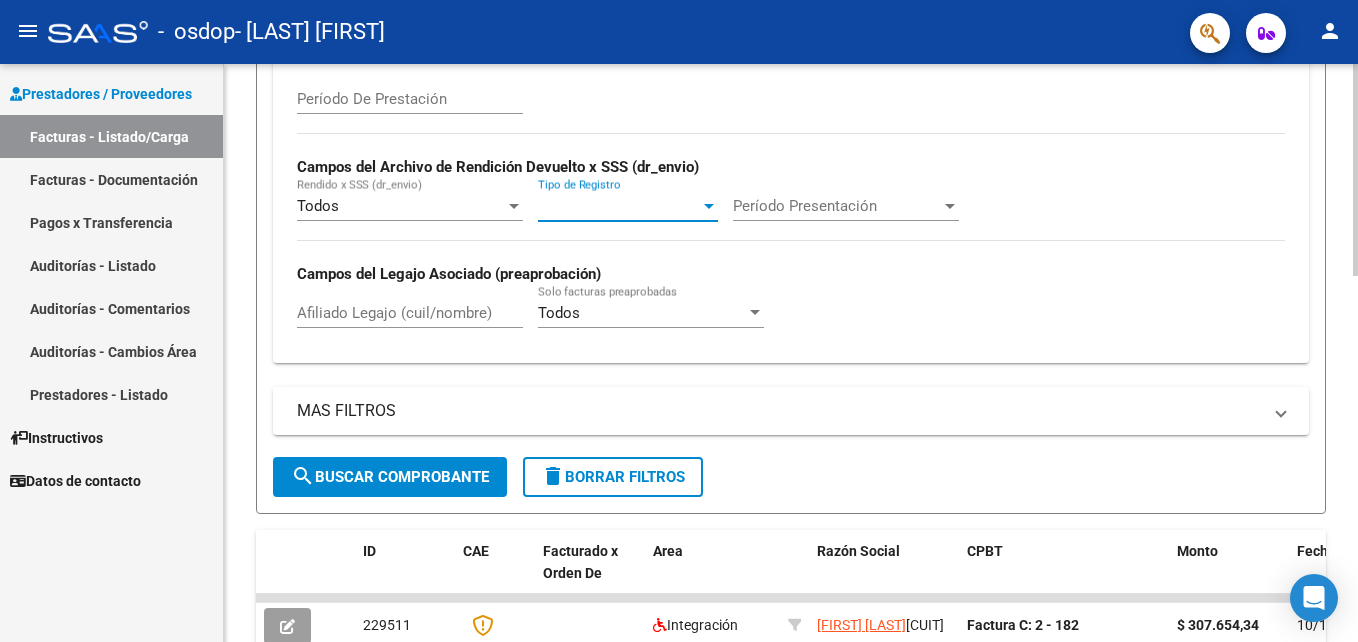 click on "Tipo de Registro" at bounding box center (619, 206) 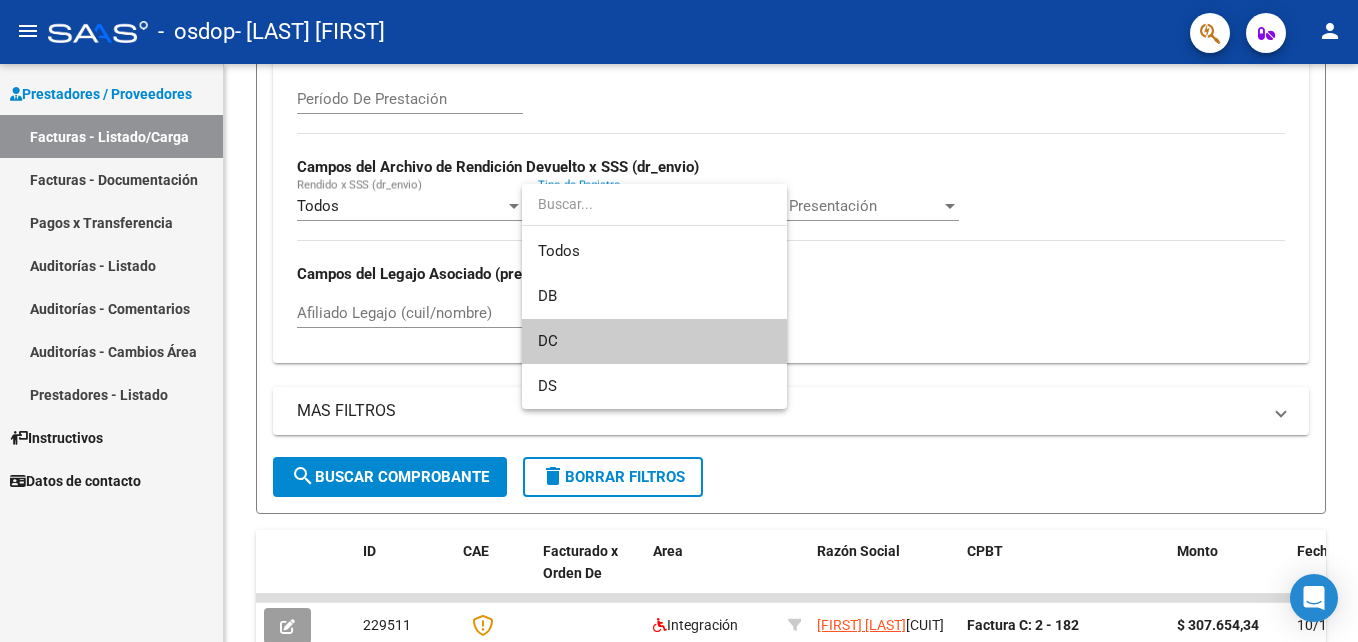click at bounding box center (679, 321) 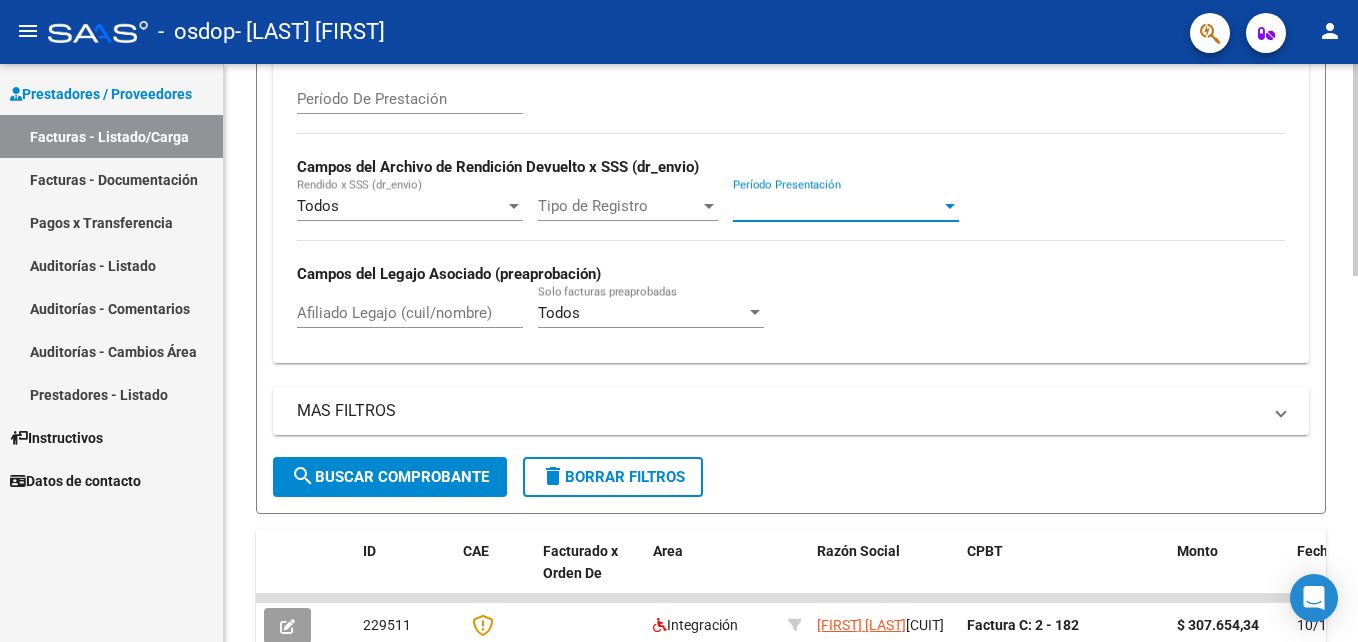 click on "Período Presentación" at bounding box center (837, 206) 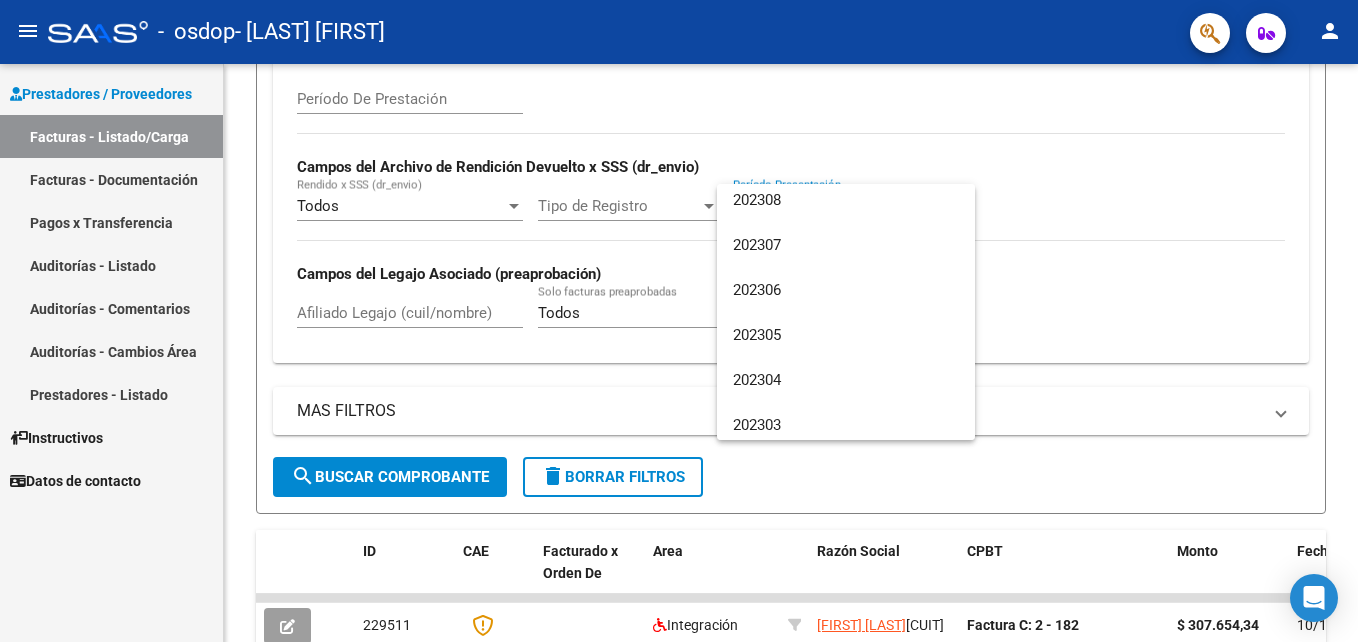 scroll, scrollTop: 1054, scrollLeft: 0, axis: vertical 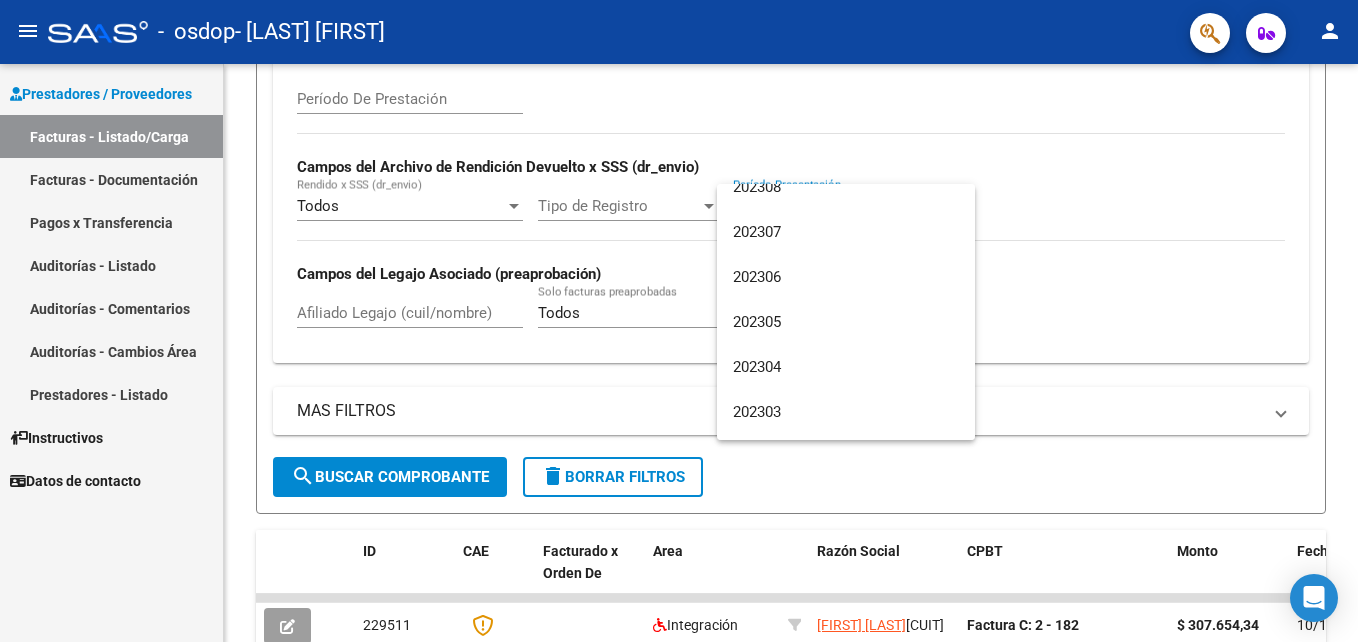 click at bounding box center (679, 321) 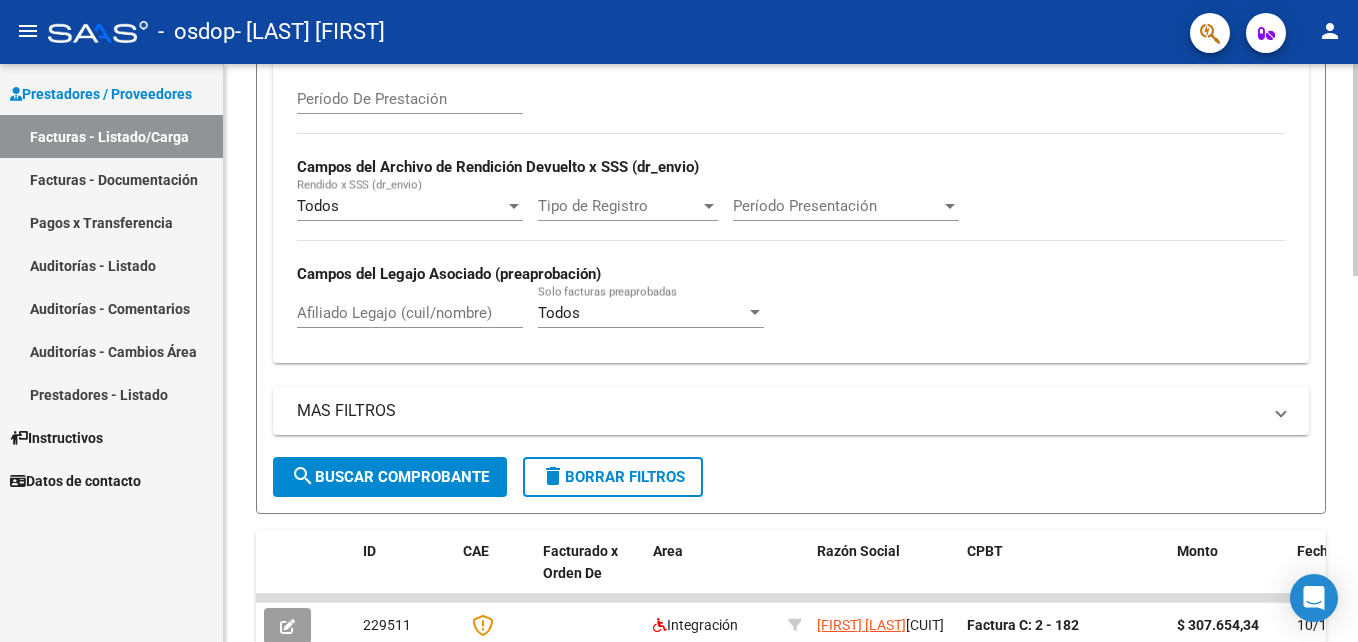 scroll, scrollTop: 0, scrollLeft: 0, axis: both 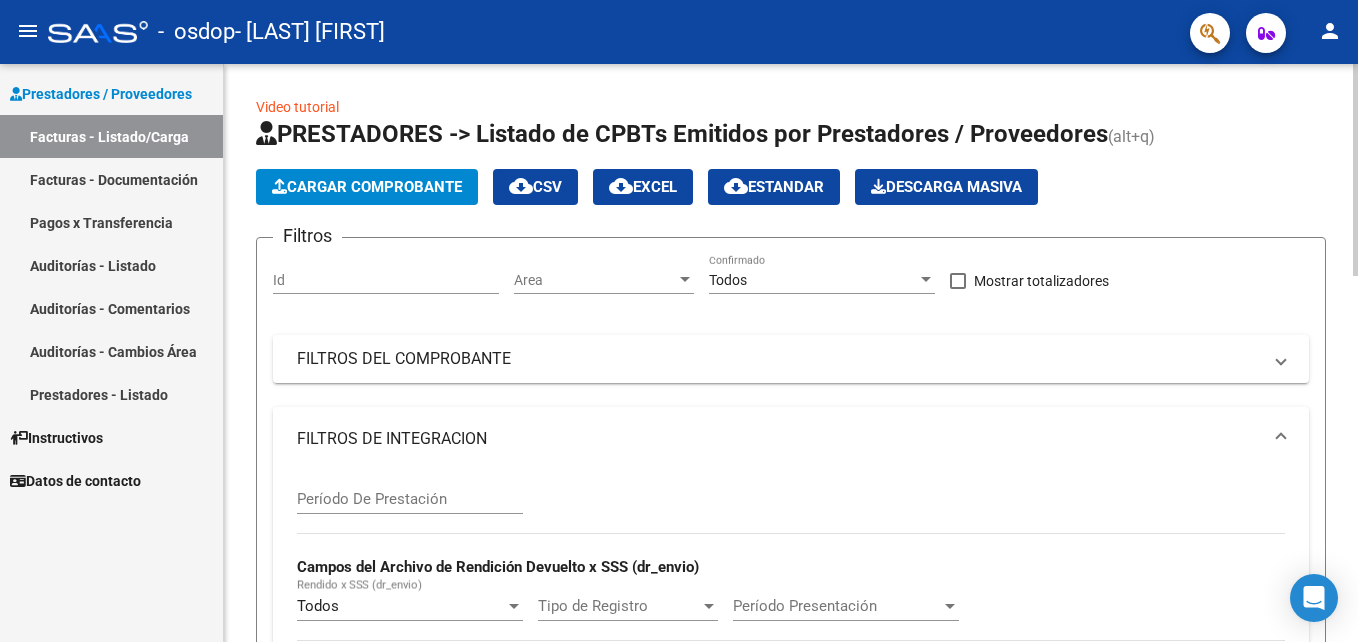 click 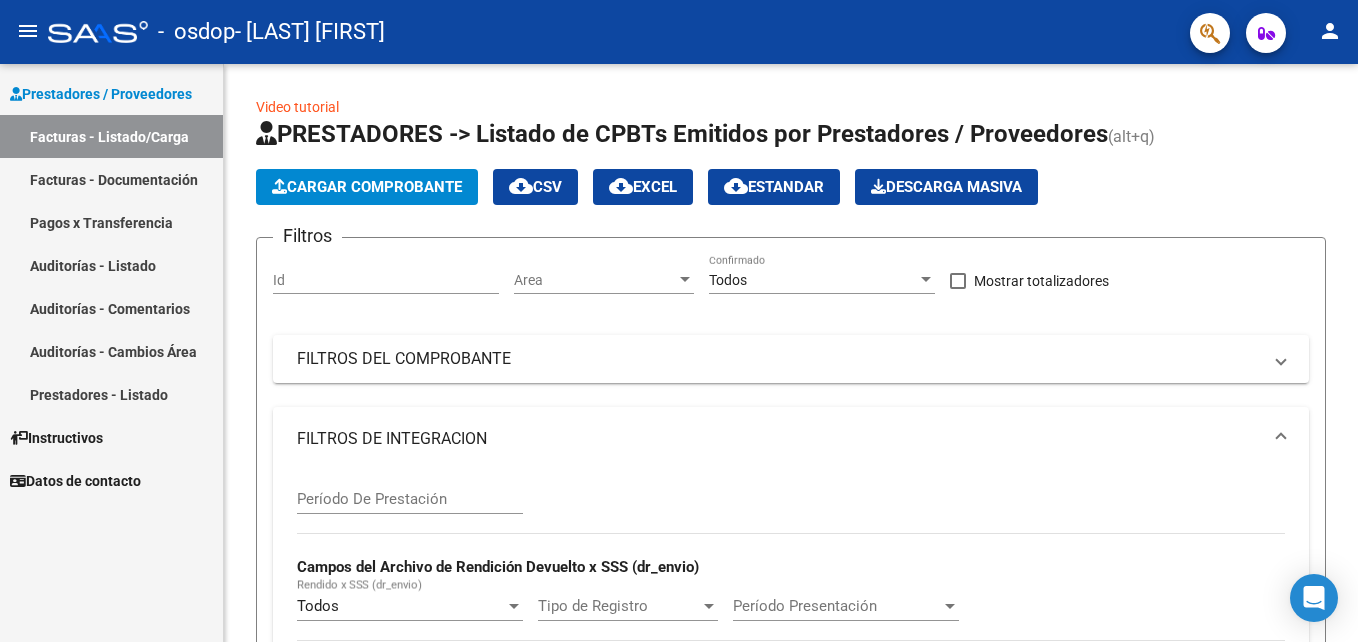 click on "Facturas - Listado/Carga" at bounding box center [111, 136] 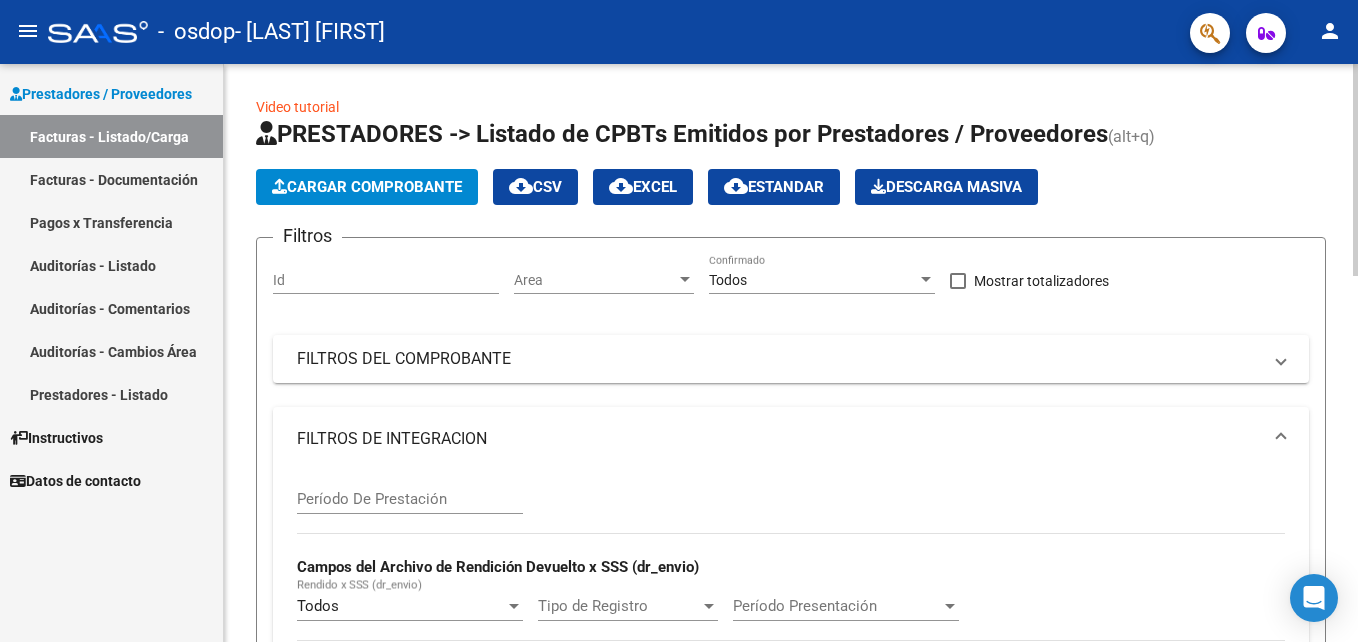 click on "Area Area" 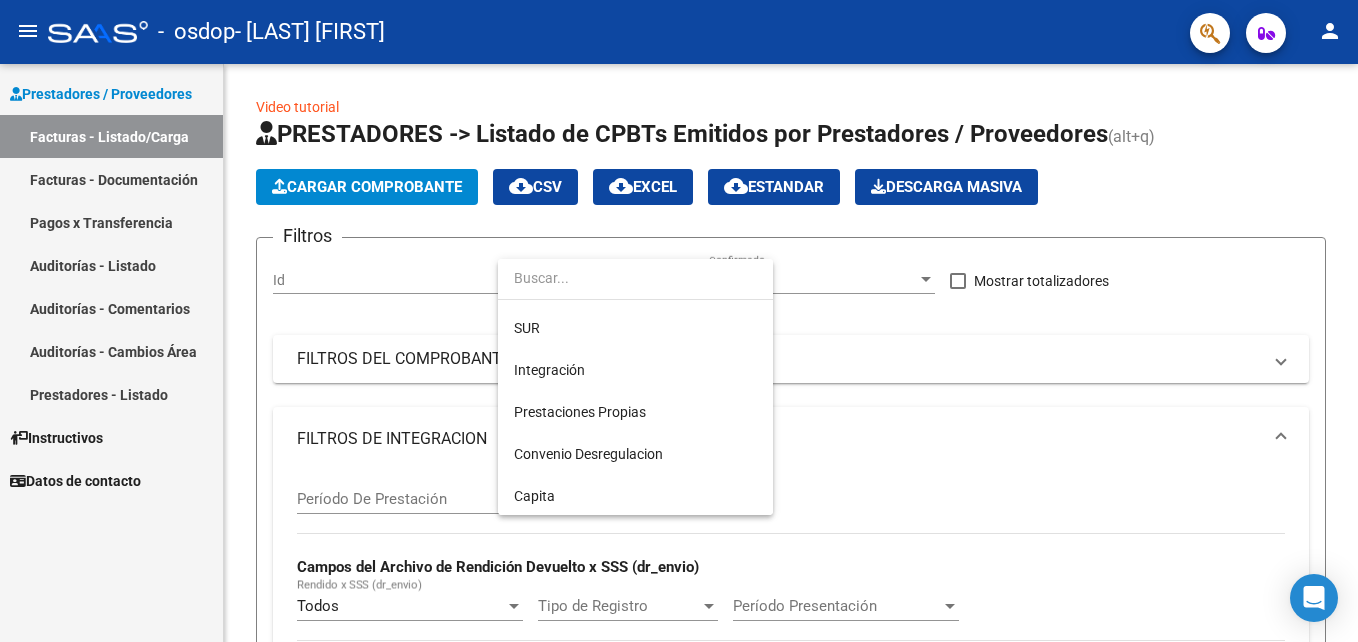 scroll, scrollTop: 160, scrollLeft: 0, axis: vertical 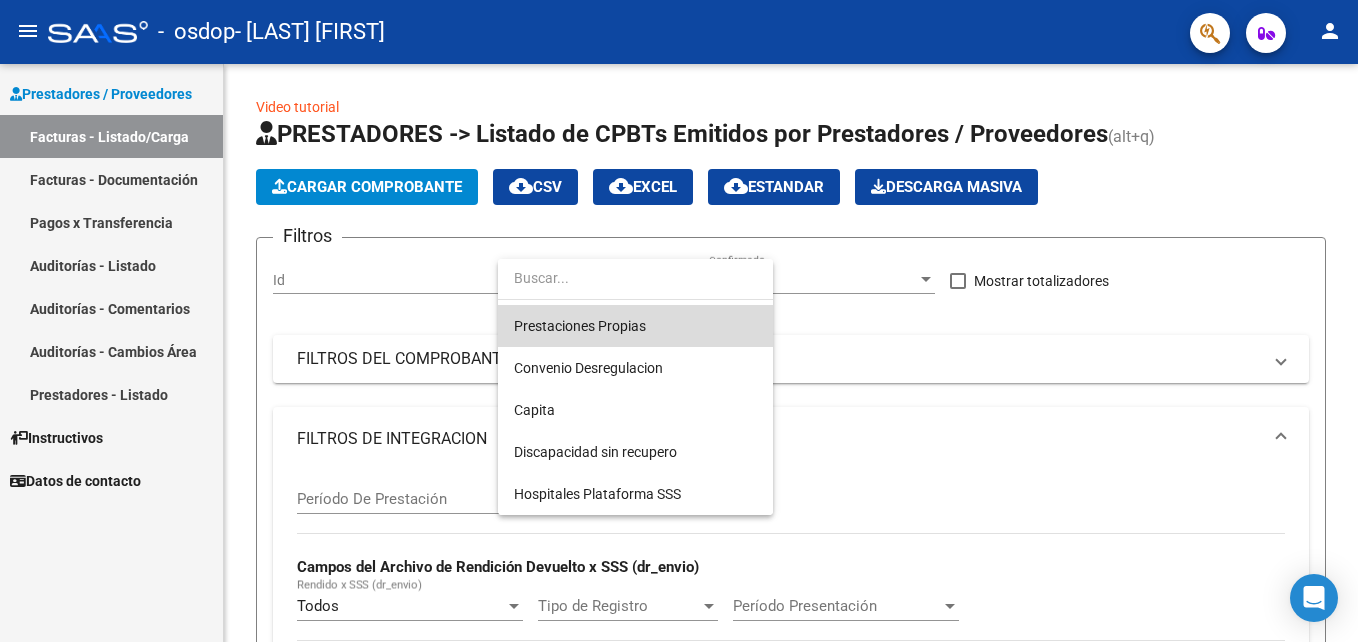 click on "Prestaciones Propias" at bounding box center (635, 326) 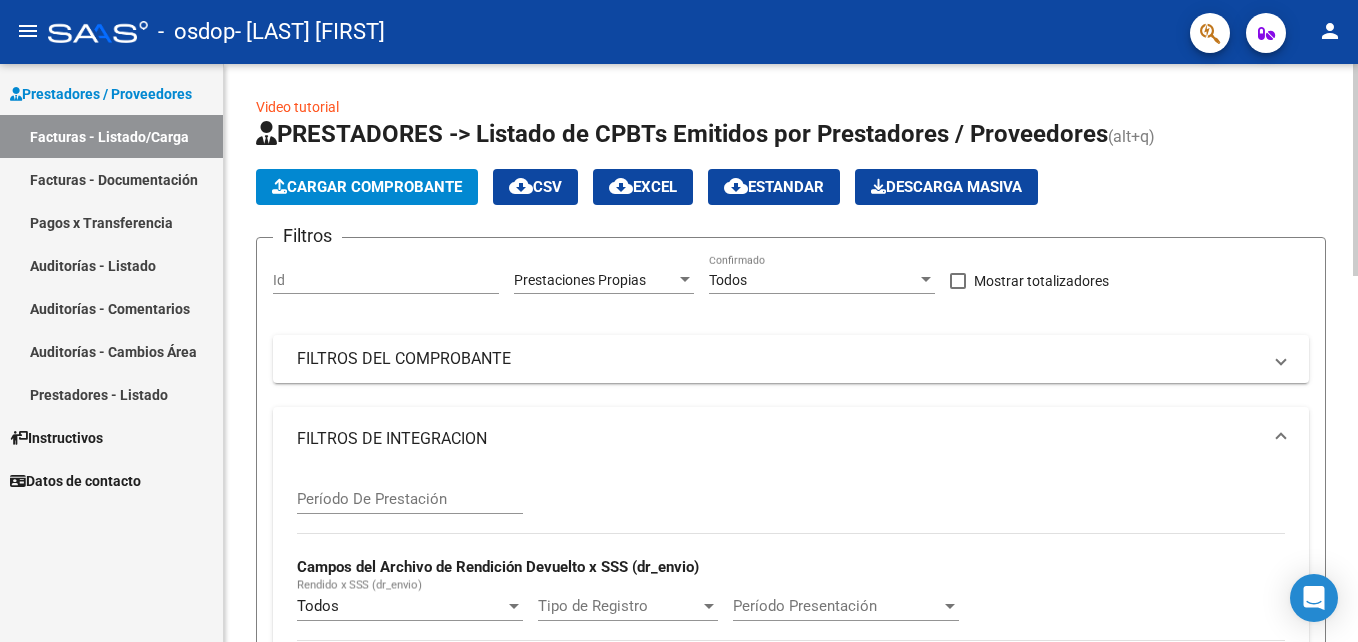 click on "Id" 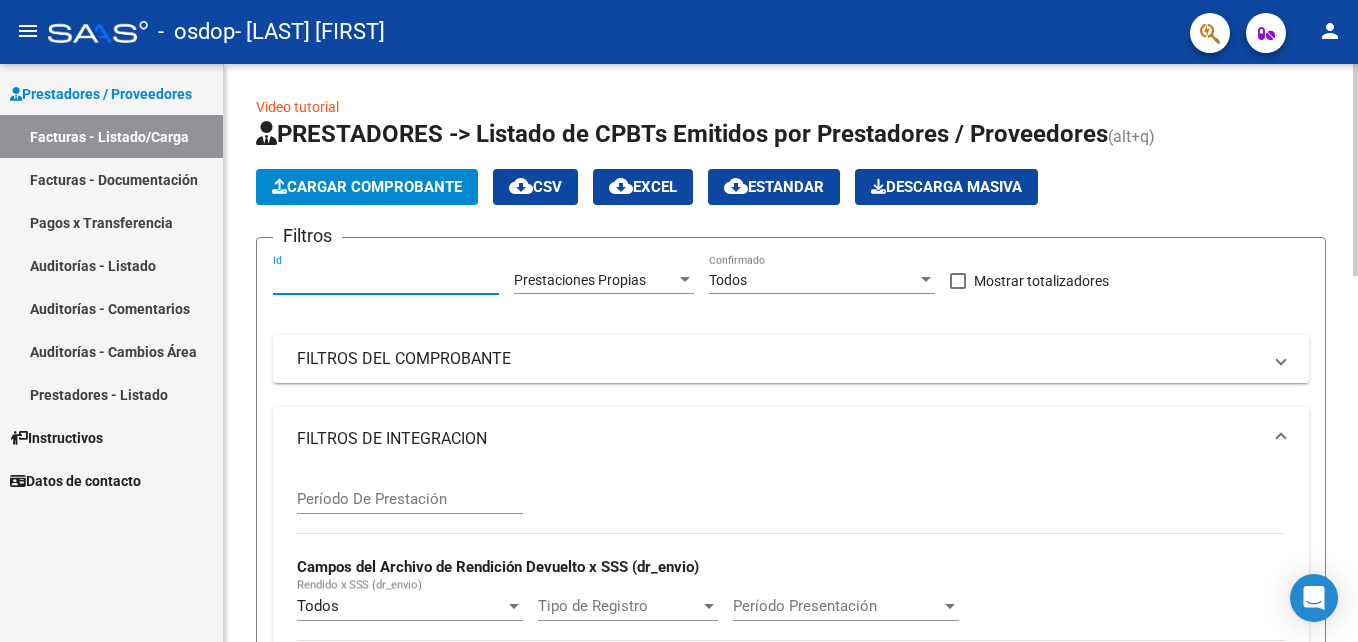click on "Id" at bounding box center [386, 280] 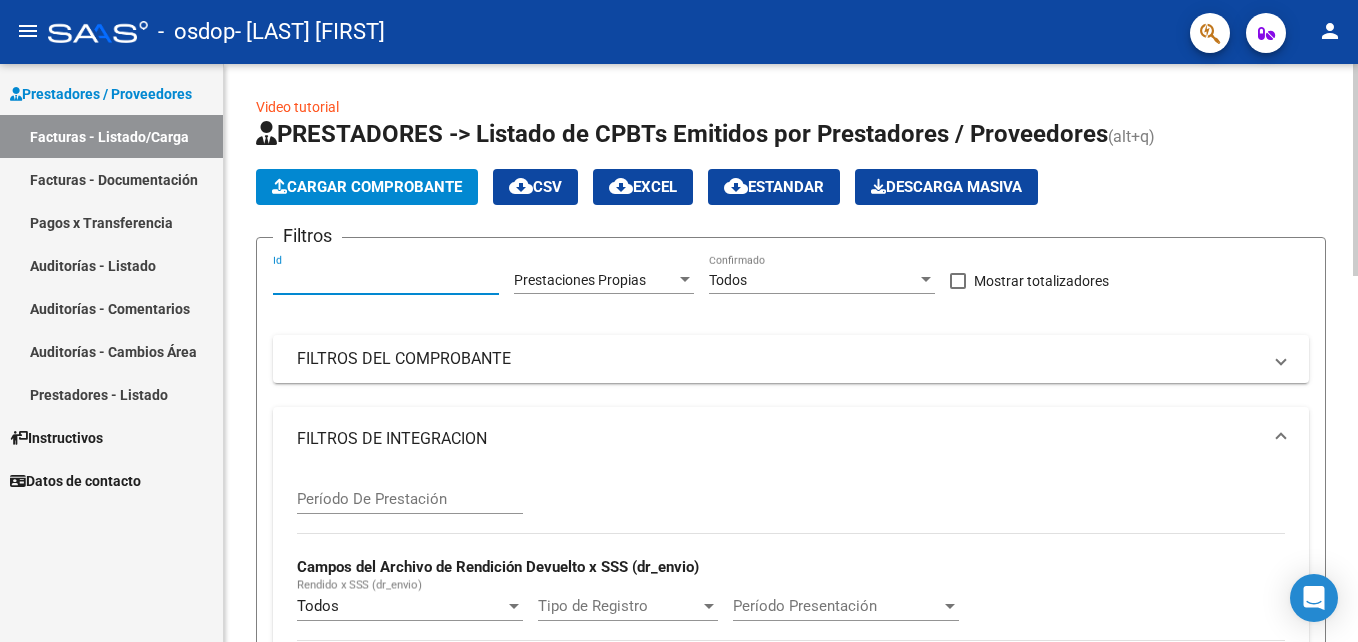 type on "-1" 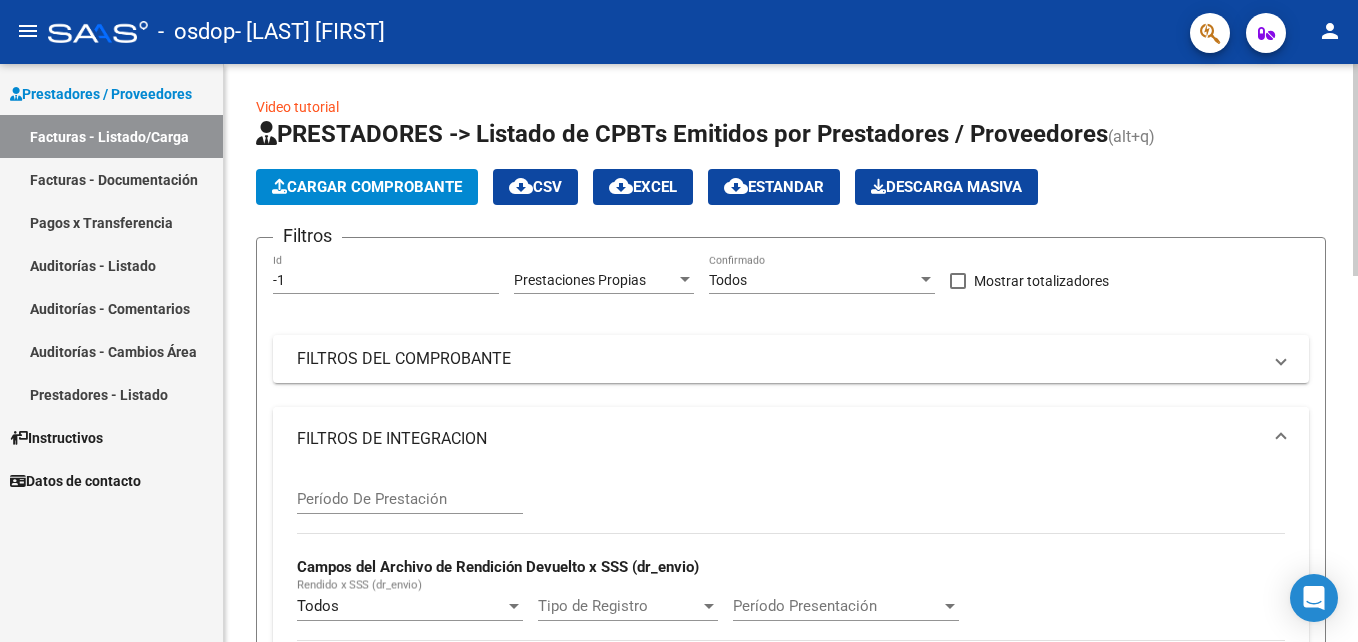 click on "FILTROS DE INTEGRACION" at bounding box center [787, 439] 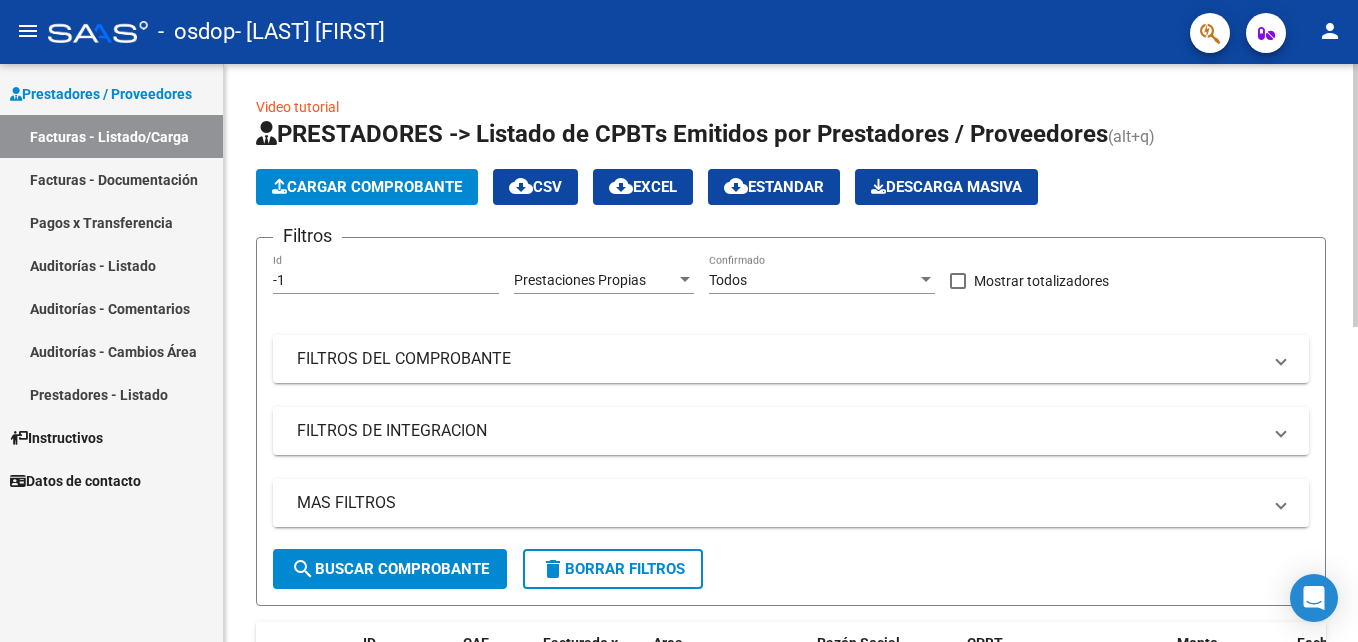 click on "MAS FILTROS" at bounding box center [791, 503] 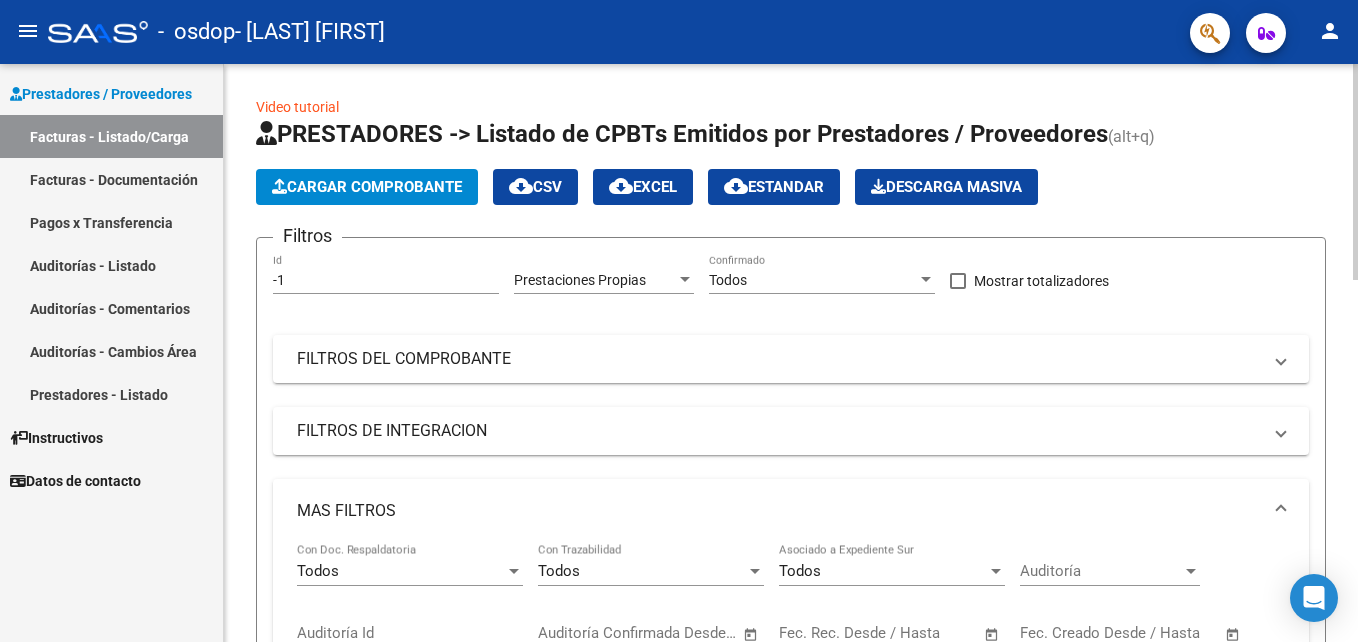 click on "Video tutorial   PRESTADORES -> Listado de CPBTs Emitidos por Prestadores / Proveedores (alt+q)   Cargar Comprobante
cloud_download  CSV  cloud_download  EXCEL  cloud_download  Estandar   Descarga Masiva
Filtros -1 Id Prestaciones Propias Area Todos Confirmado   Mostrar totalizadores   FILTROS DEL COMPROBANTE  Comprobante Tipo Comprobante Tipo Start date – End date Fec. Comprobante Desde / Hasta Días Emisión Desde(cant. días) Días Emisión Hasta(cant. días) CUIT / Razón Social Pto. Venta Nro. Comprobante Código SSS CAE Válido CAE Válido Todos Cargado Módulo Hosp. Todos Tiene facturacion Apócrifa Hospital Refes  FILTROS DE INTEGRACION  Período De Prestación Campos del Archivo de Rendición Devuelto x SSS (dr_envio) Todos Rendido x SSS (dr_envio) Tipo de Registro Tipo de Registro Período Presentación Período Presentación Campos del Legajo Asociado (preaprobación) Afiliado Legajo (cuil/nombre) Todos Solo facturas preaprobadas  MAS FILTROS  Todos Con Doc. Respaldatoria Todos Todos – –" 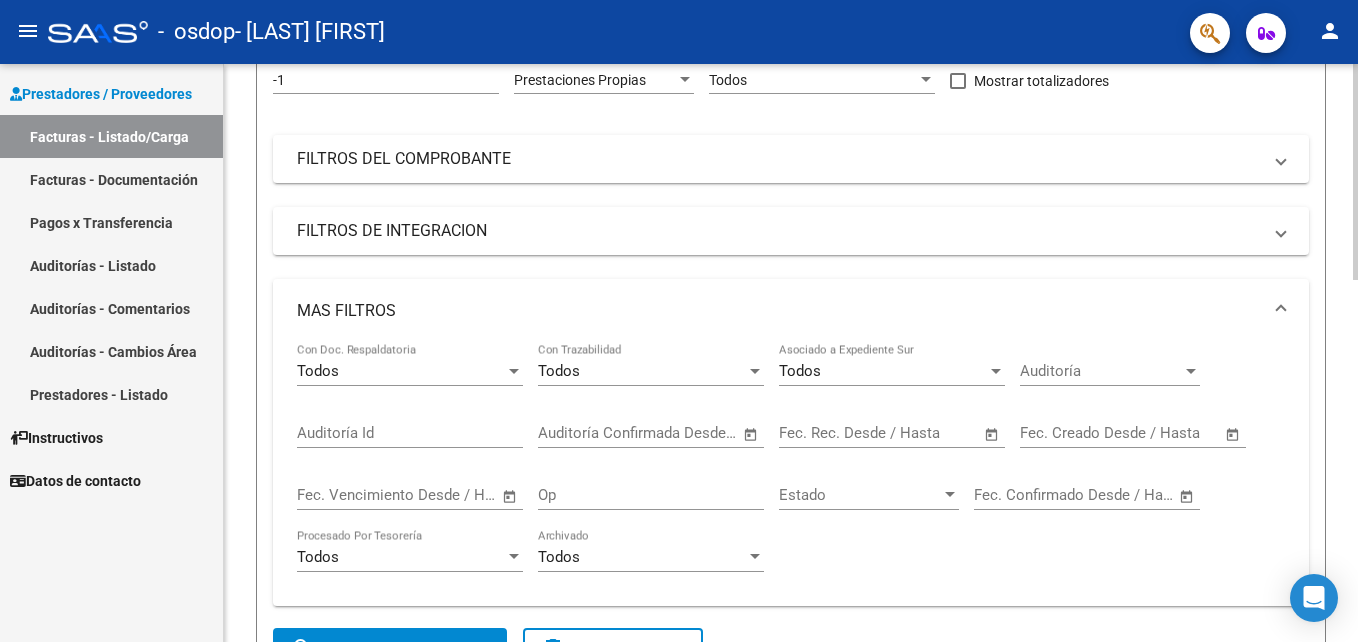 scroll, scrollTop: 240, scrollLeft: 0, axis: vertical 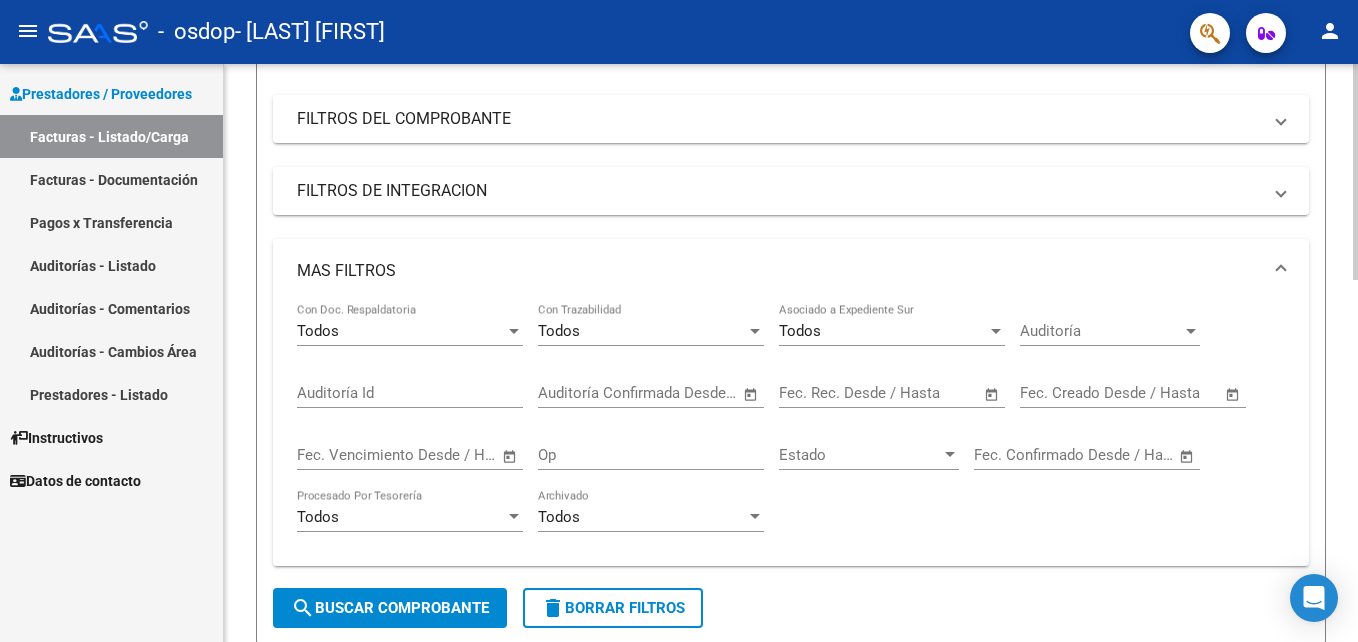 click on "Todos" at bounding box center [401, 331] 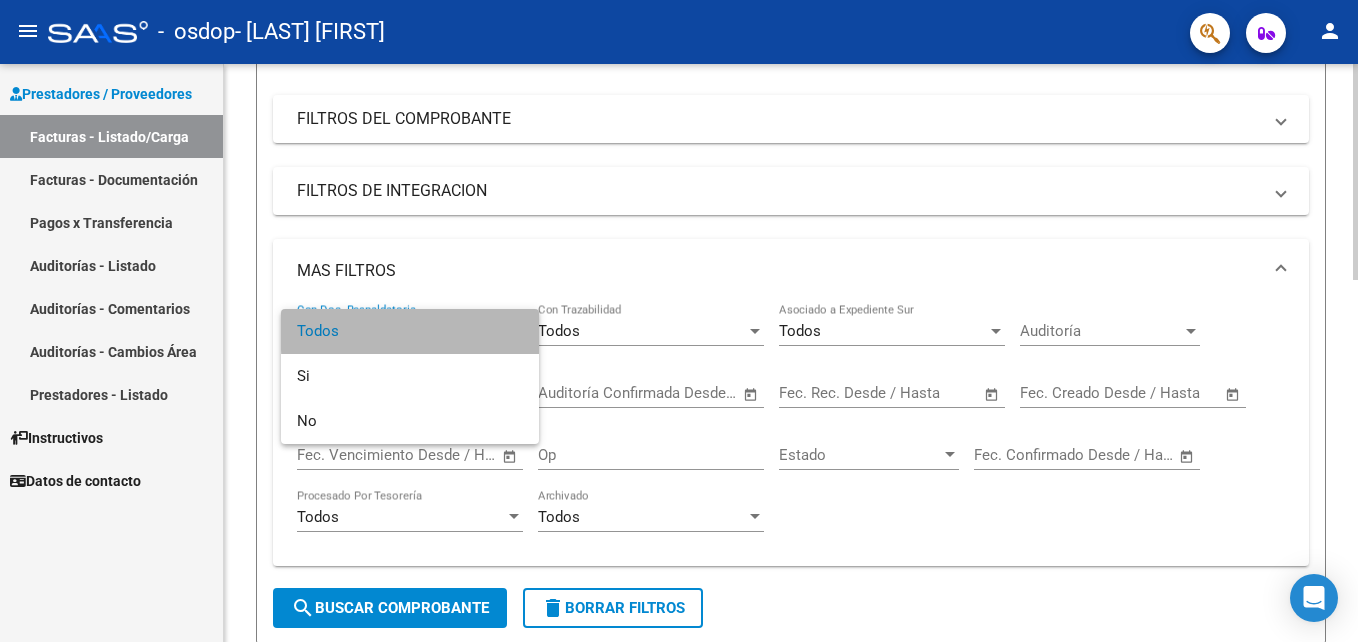 click on "Todos" at bounding box center [410, 331] 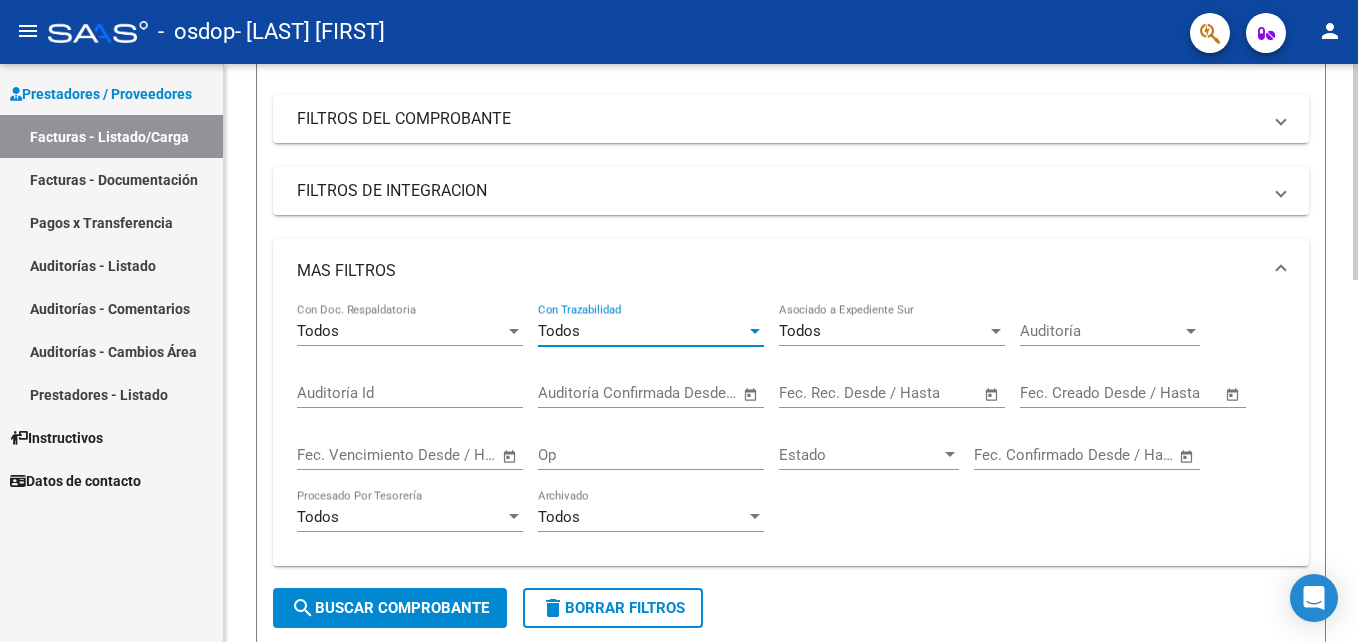 click on "Todos" at bounding box center (642, 331) 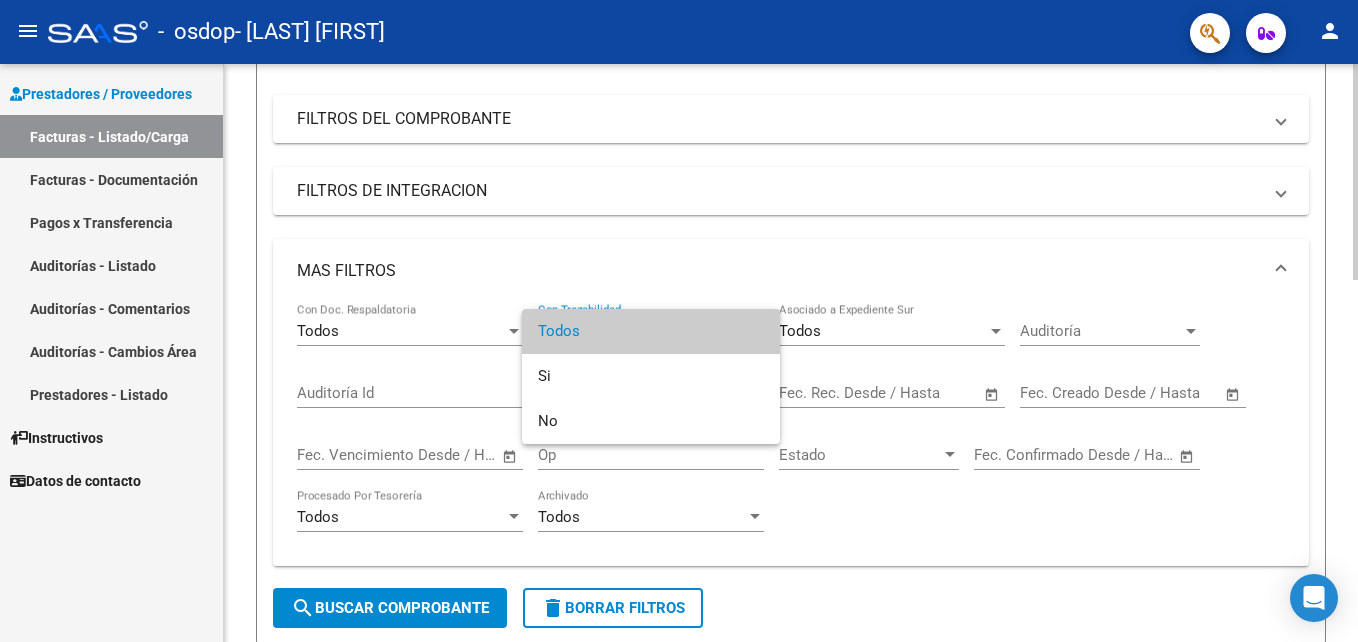 click on "Todos" at bounding box center (651, 331) 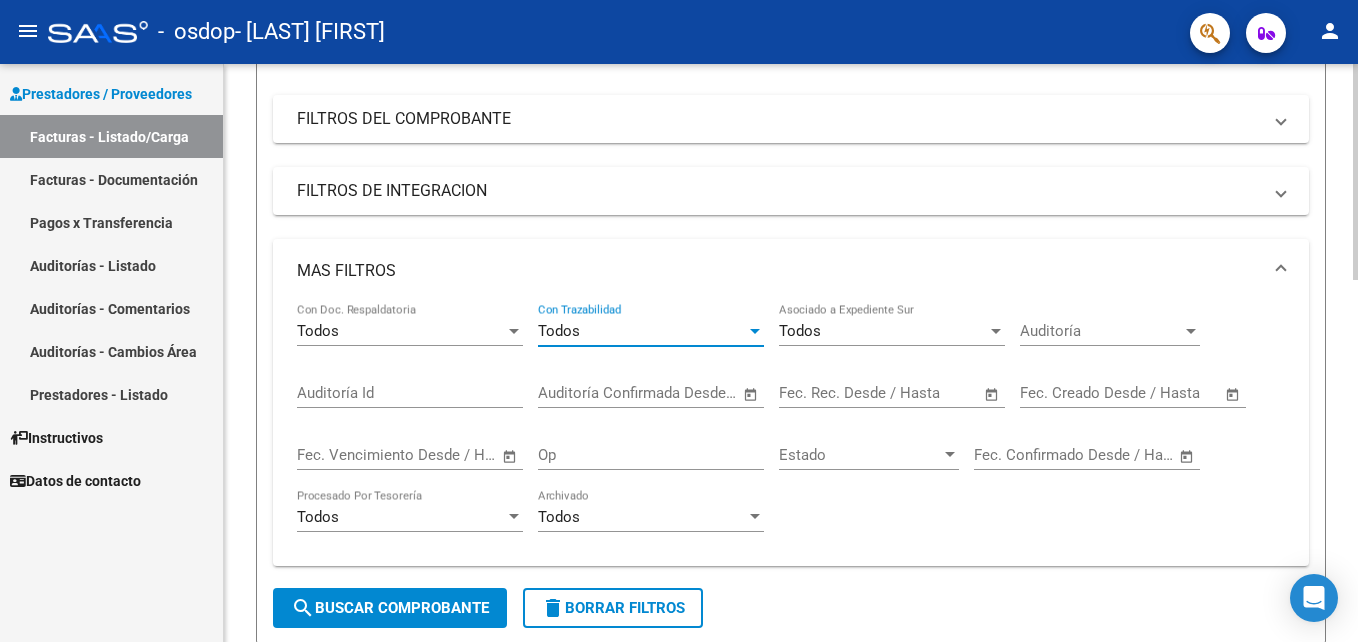 click on "Auditoría Id" at bounding box center (410, 393) 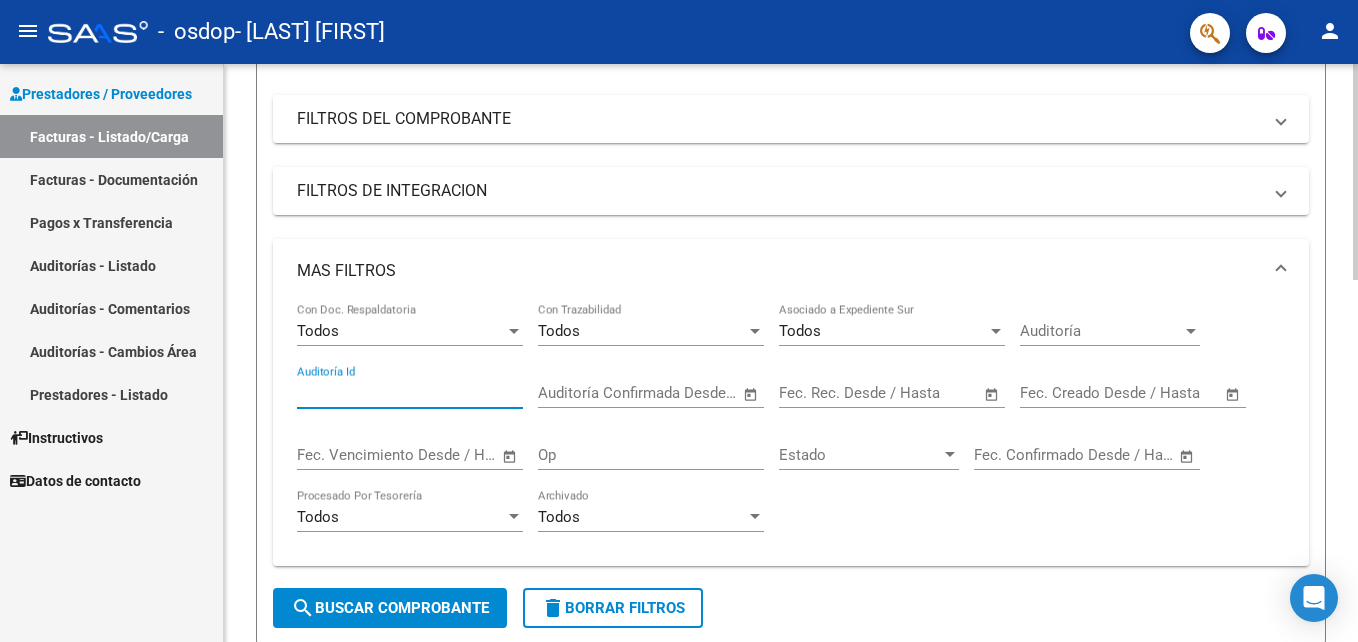 click on "Auditoría Id" at bounding box center [410, 393] 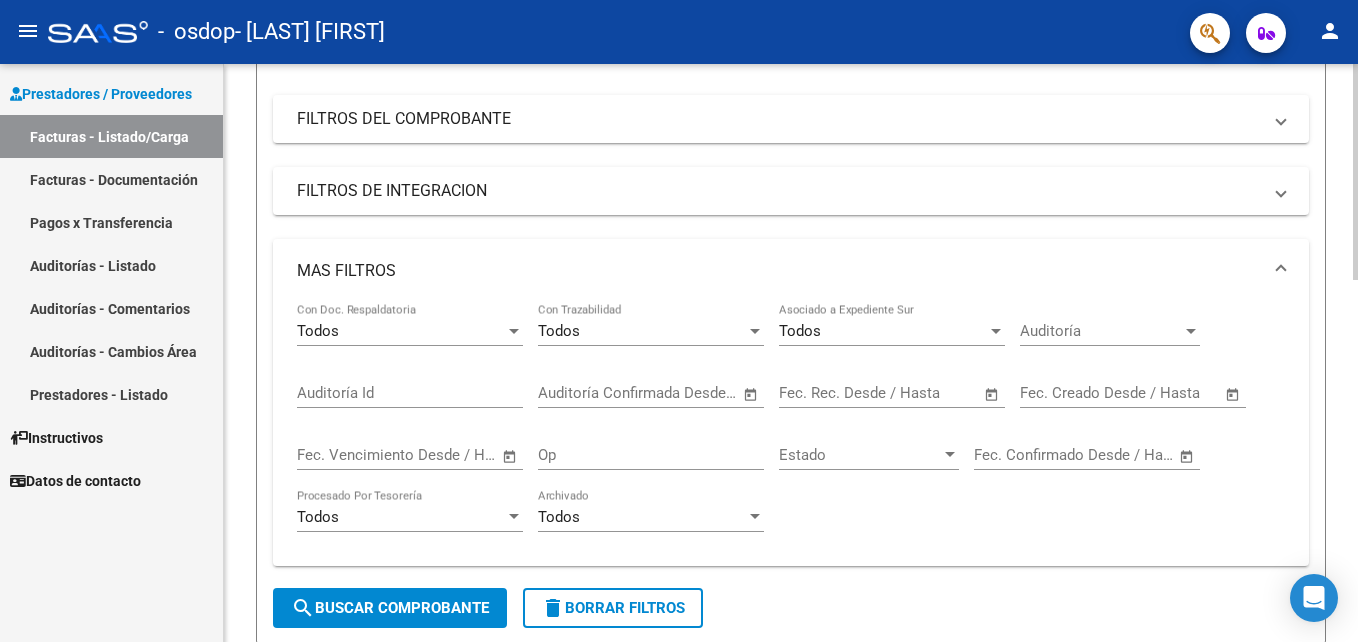 click on "MAS FILTROS  Todos Con Doc. Respaldatoria Todos Con Trazabilidad Todos Asociado a Expediente Sur Auditoría Auditoría Auditoría Id Start date – End date Auditoría Confirmada Desde / Hasta Start date – End date Fec. Rec. Desde / Hasta Start date – End date Fec. Creado Desde / Hasta Start date – End date Fec. Vencimiento  Desde / Hasta Op Estado Estado Start date – End date Fec. Confirmado Desde / Hasta Todos Procesado Por Tesorería Todos Archivado" 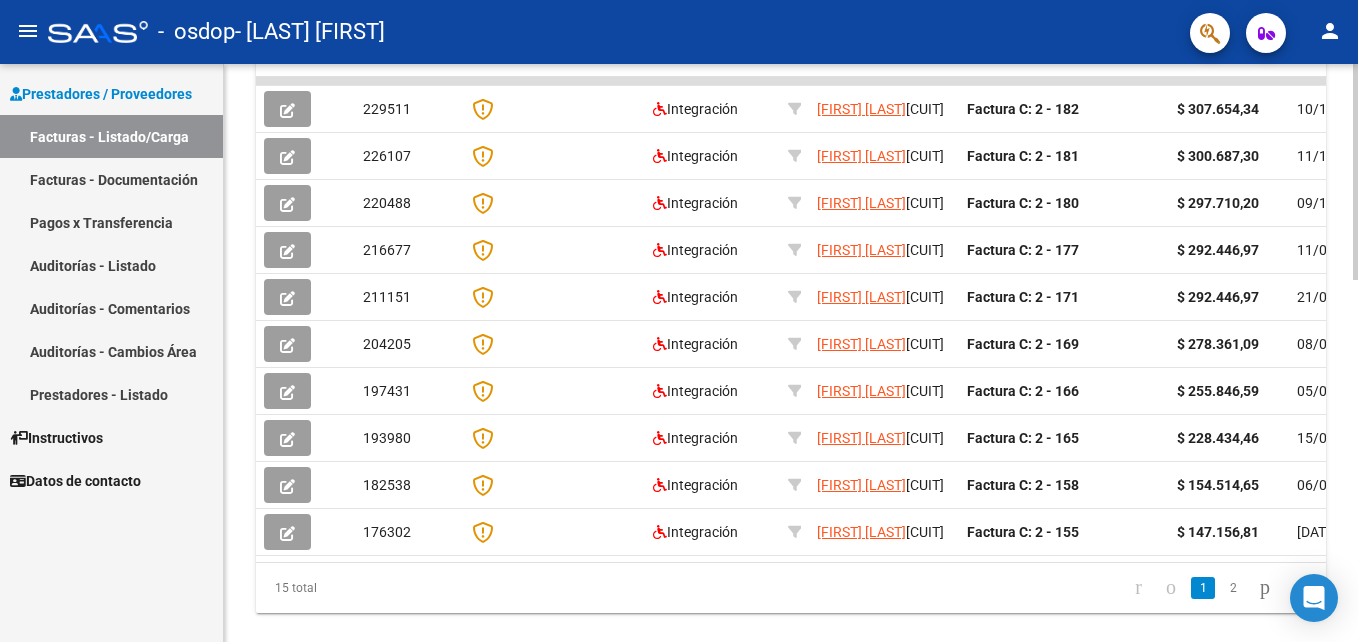 scroll, scrollTop: 0, scrollLeft: 0, axis: both 